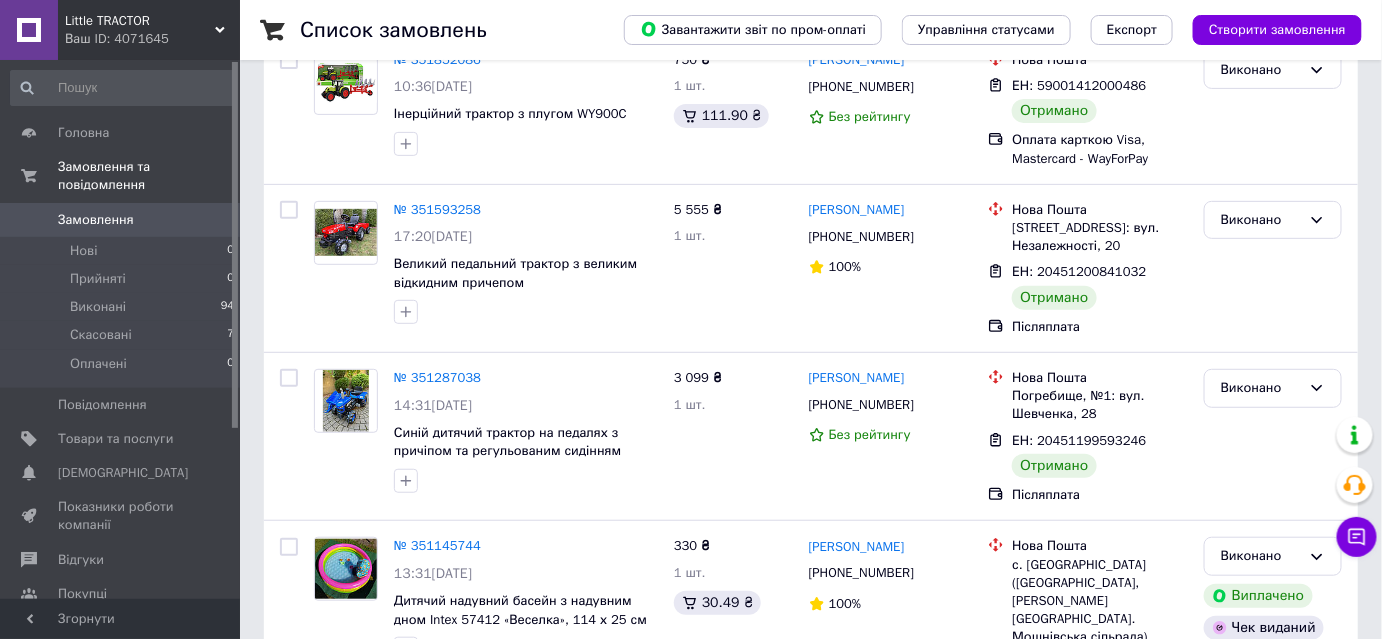 scroll, scrollTop: 636, scrollLeft: 0, axis: vertical 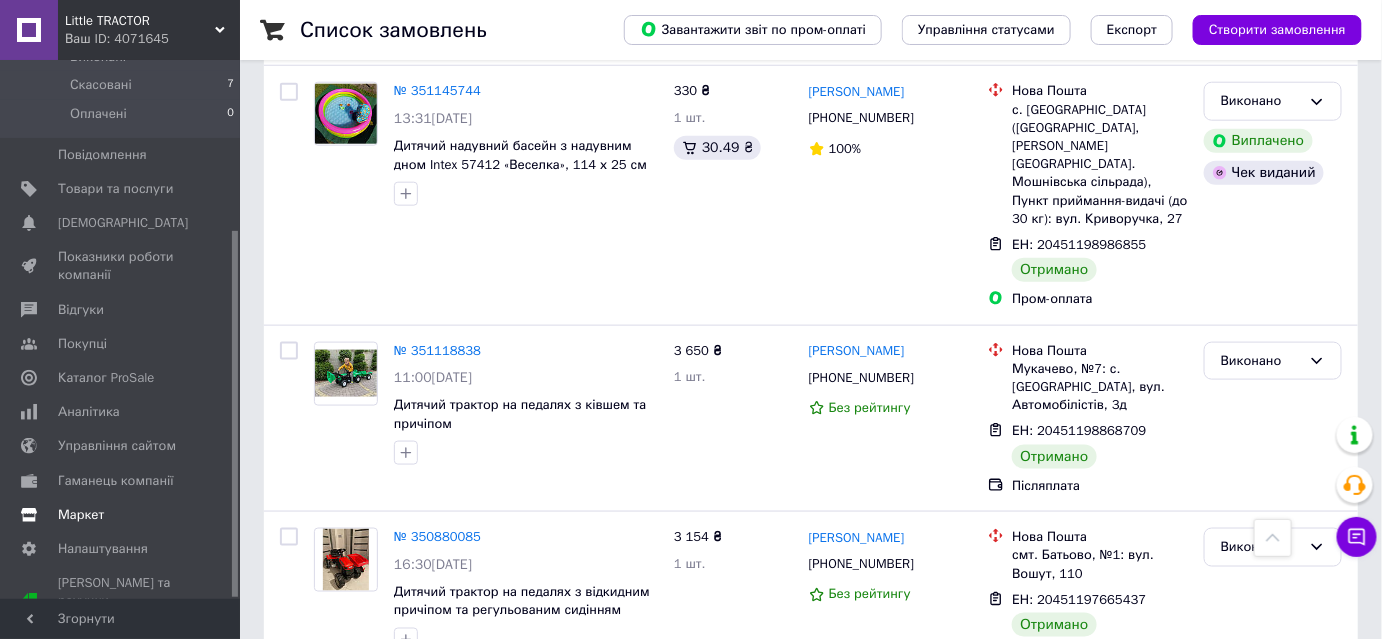 click on "Маркет" at bounding box center (81, 515) 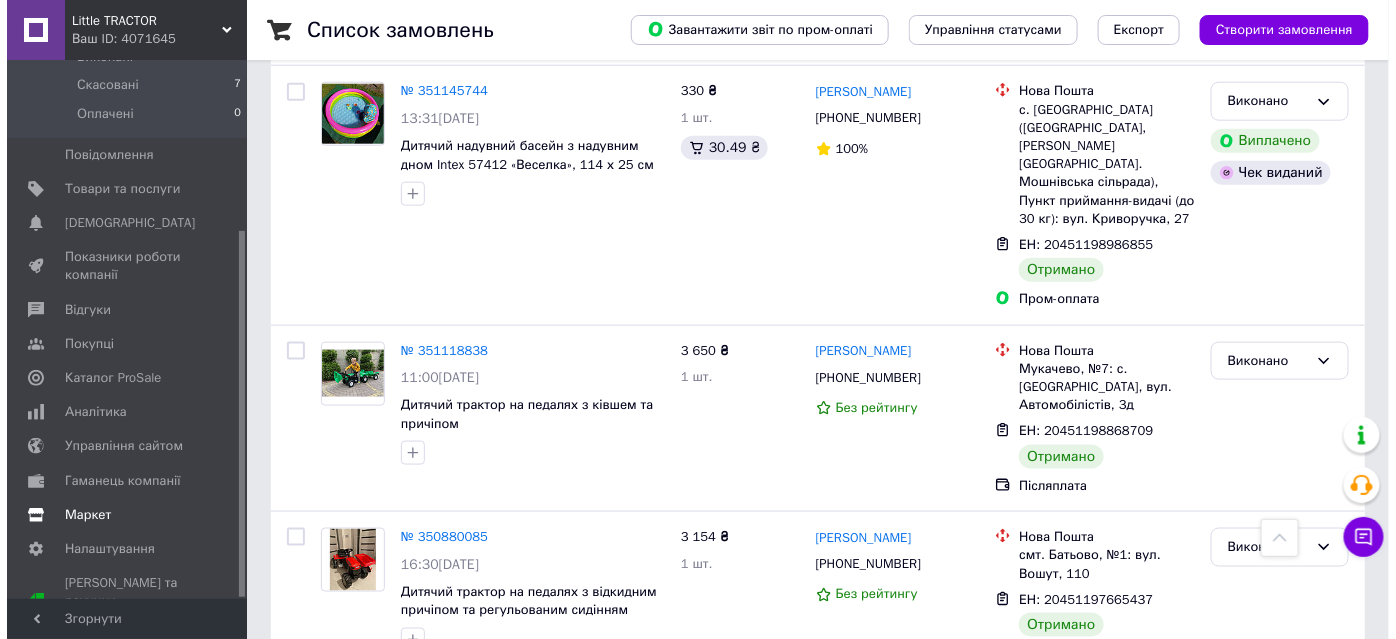 scroll, scrollTop: 0, scrollLeft: 0, axis: both 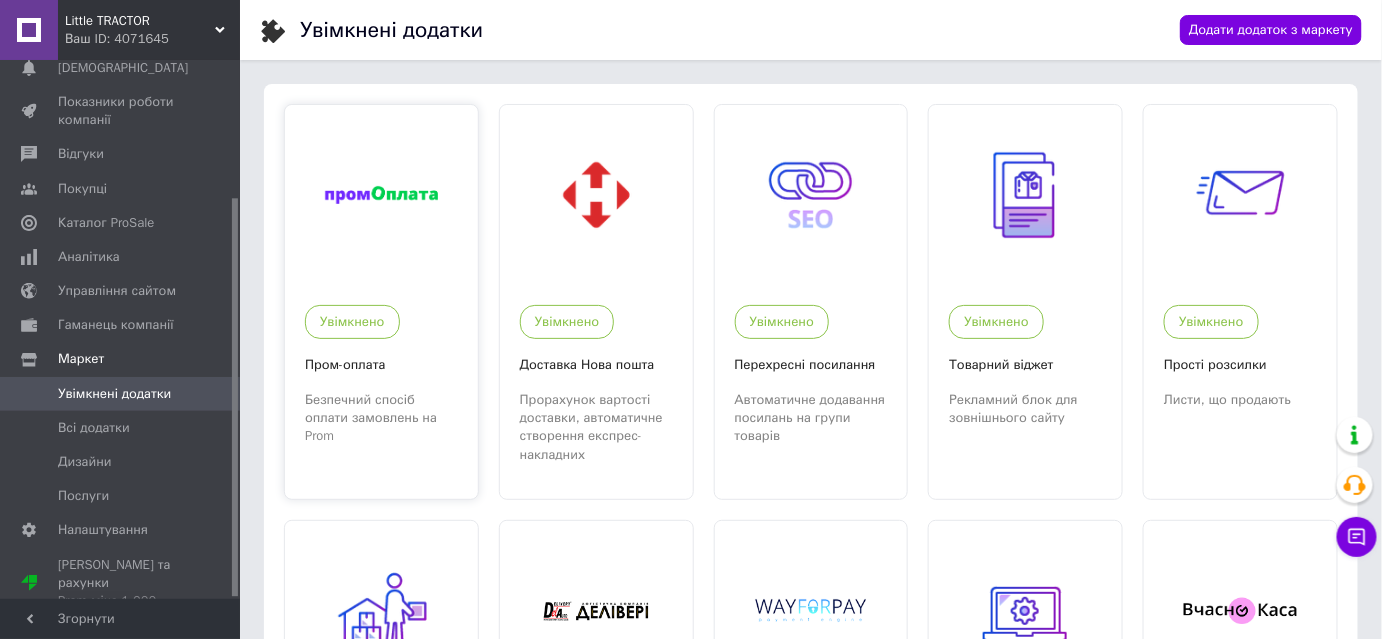 click at bounding box center (381, 195) 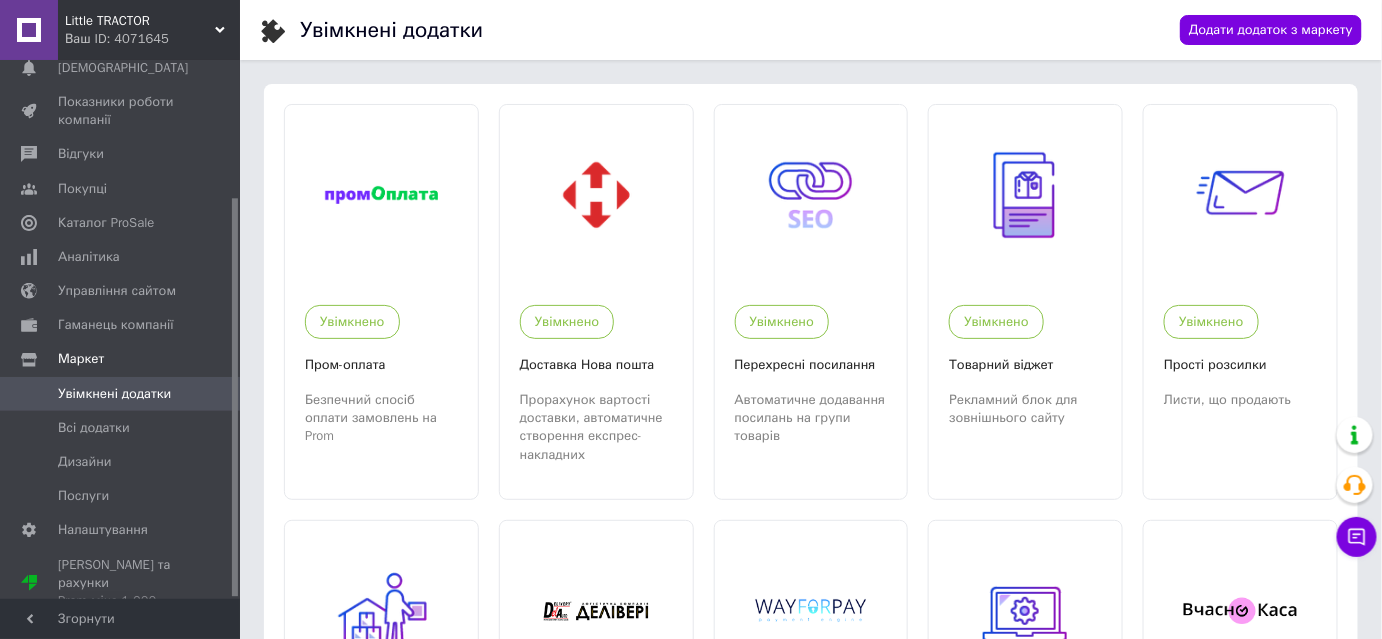 click on "Ваш ID: 4071645" at bounding box center (152, 39) 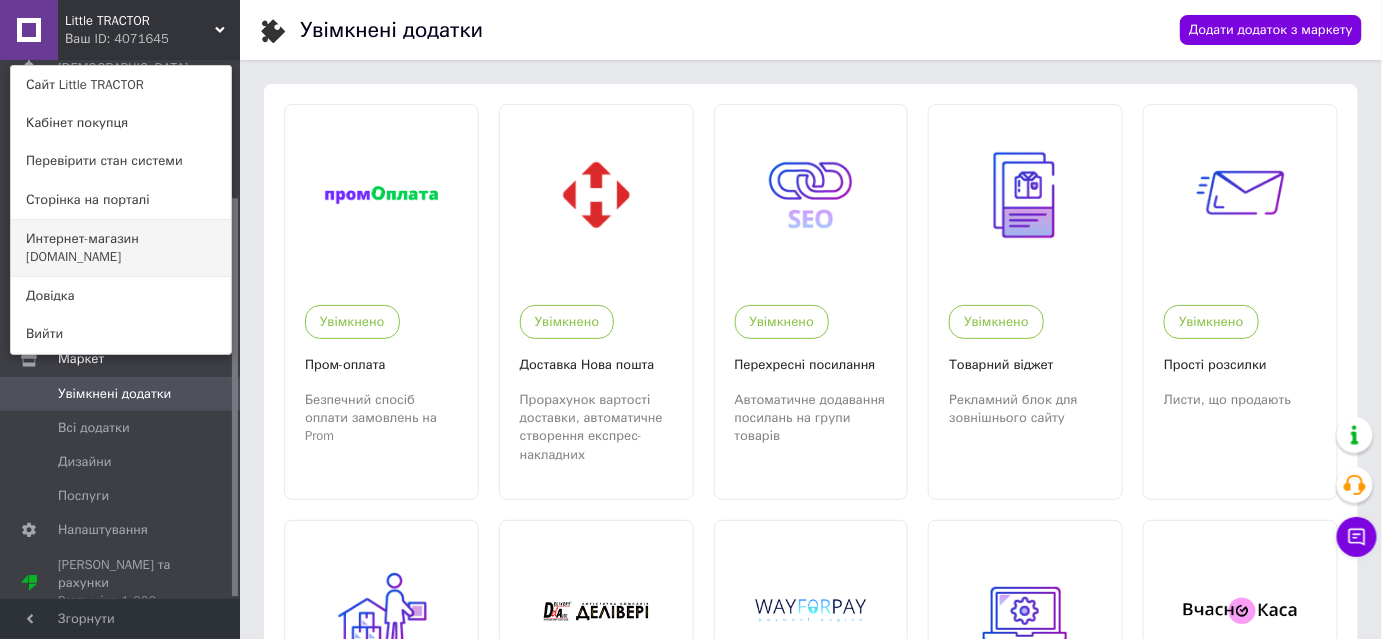click on "Интернет-магазин [DOMAIN_NAME]" at bounding box center [121, 248] 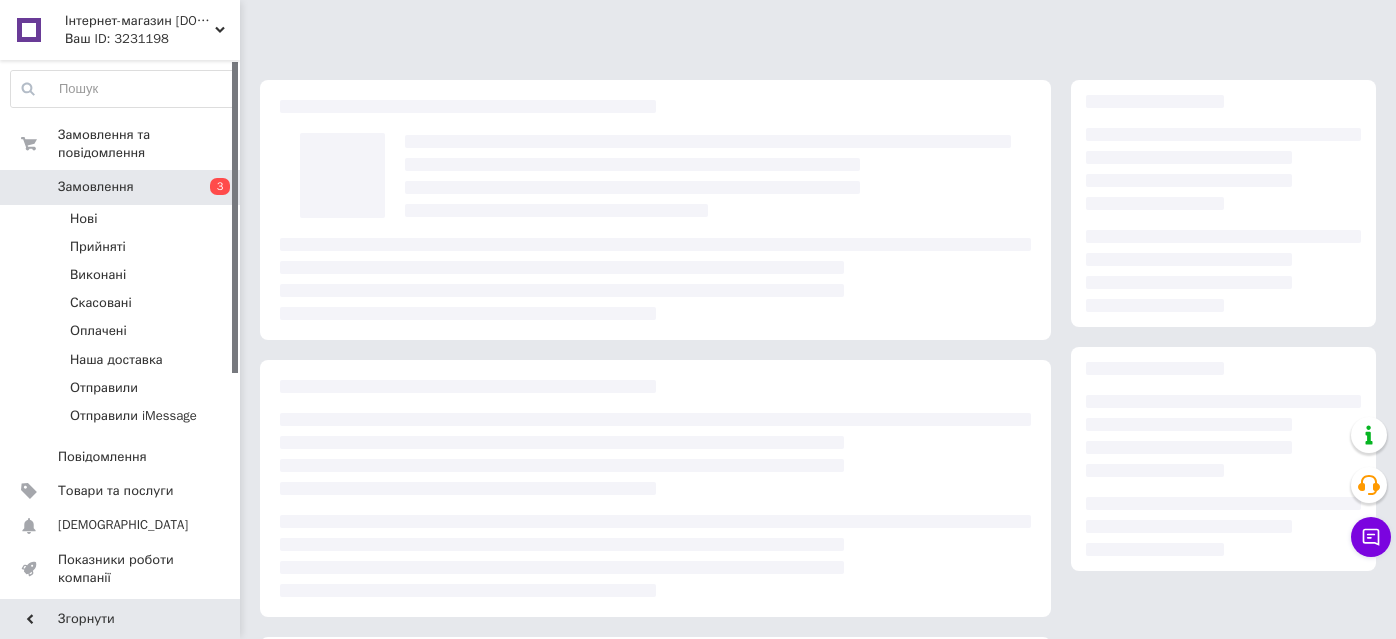 scroll, scrollTop: 0, scrollLeft: 0, axis: both 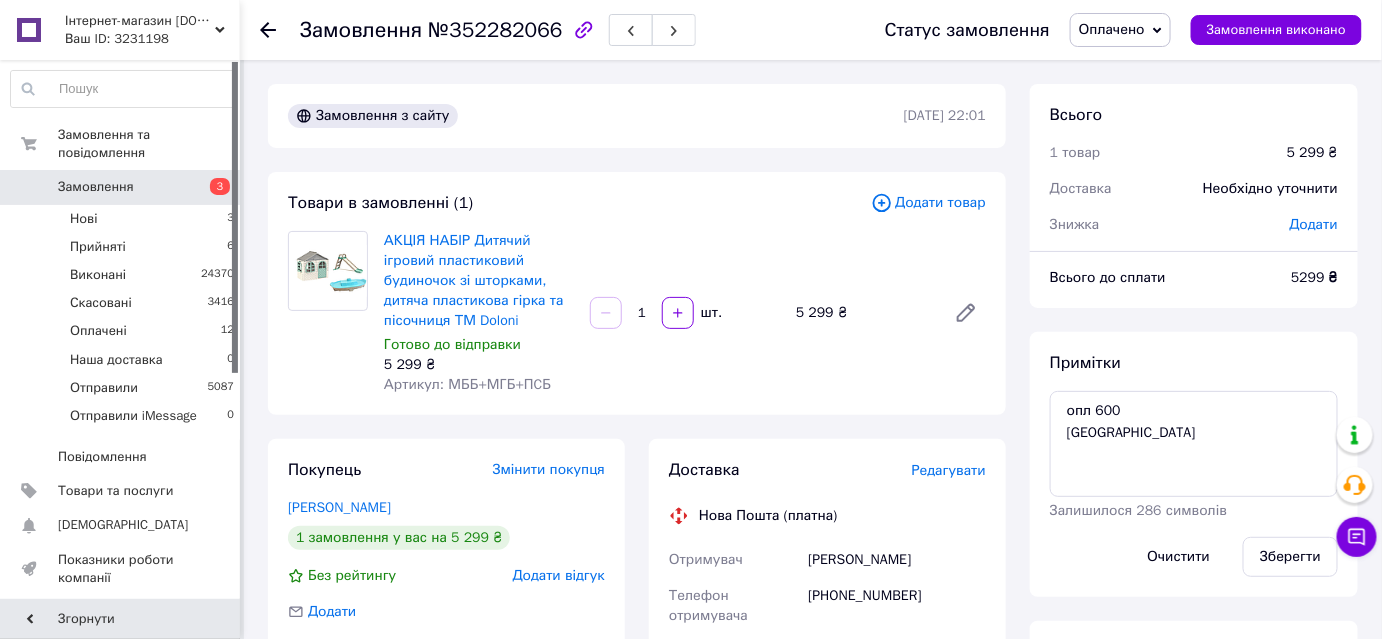click on "Редагувати" at bounding box center [949, 470] 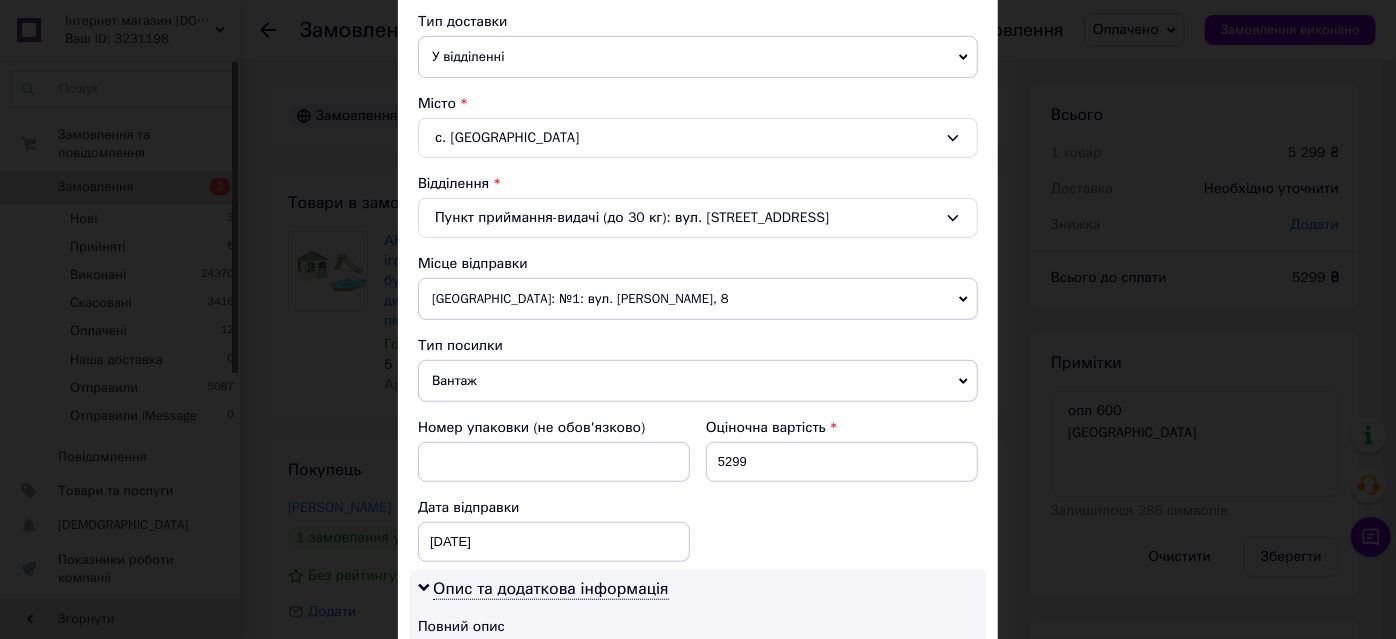 scroll, scrollTop: 545, scrollLeft: 0, axis: vertical 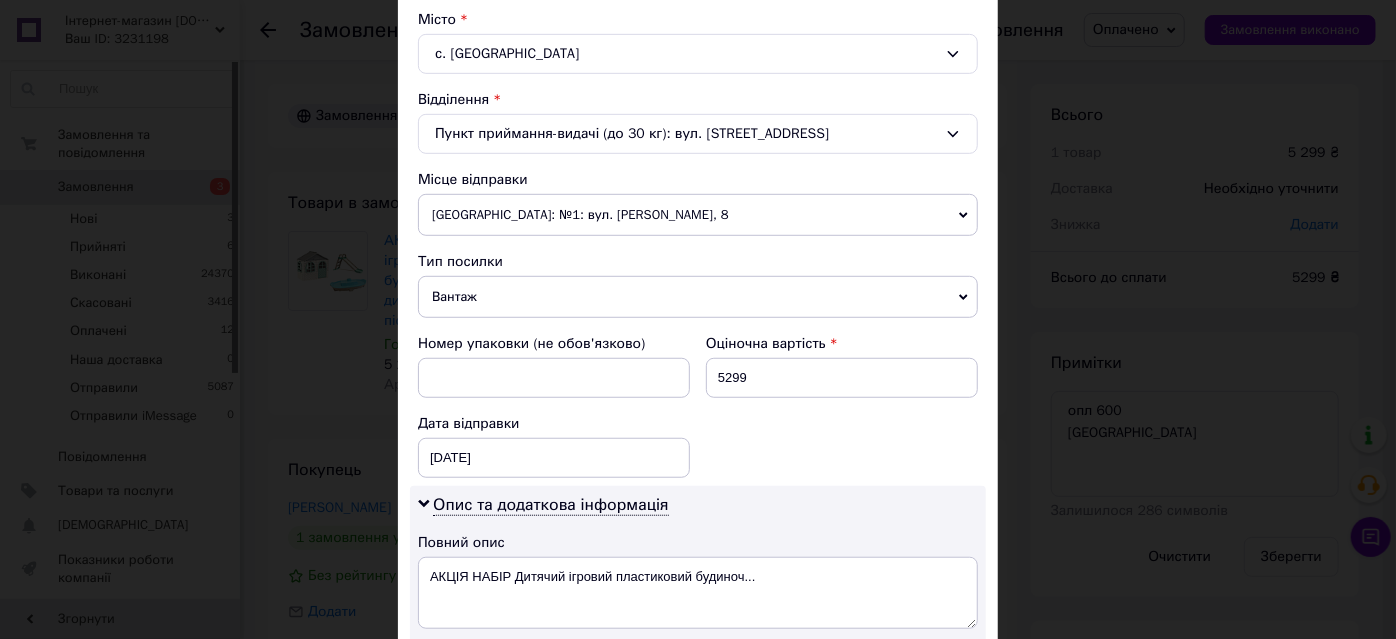 click on "Івано-Франківськ: №1: вул. Максимовича, 8" at bounding box center (698, 215) 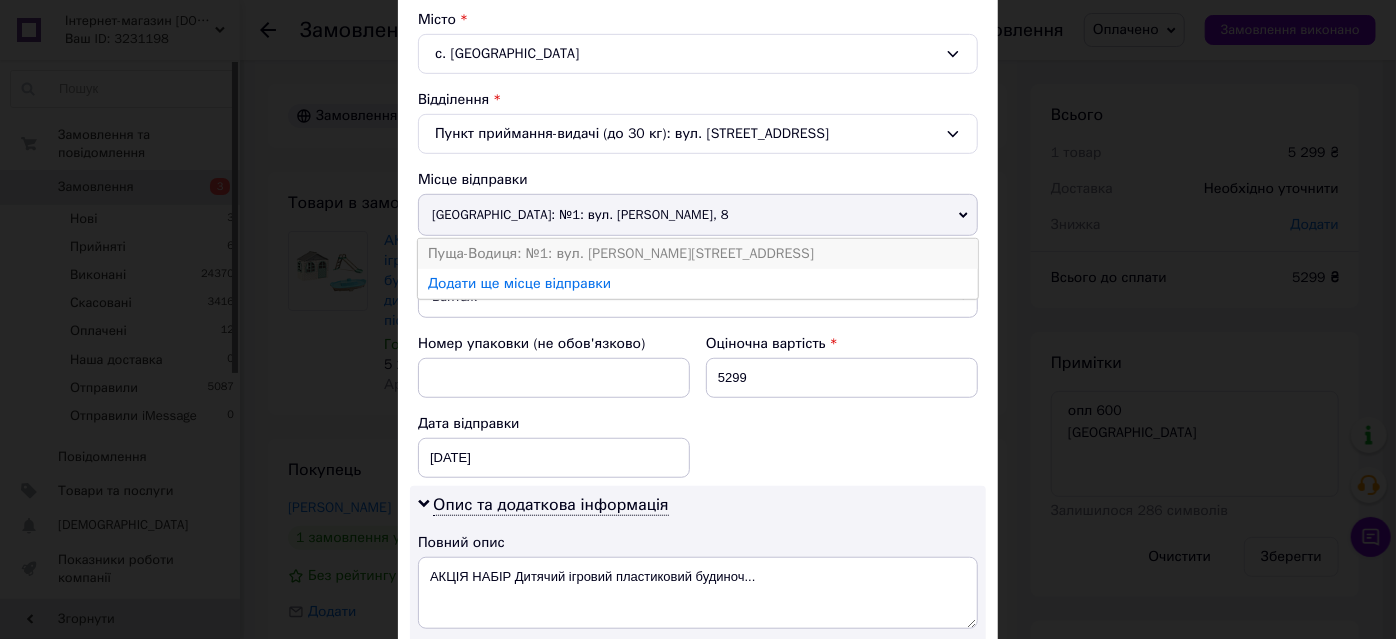 click on "Пуща-Водиця: №1: вул. Миколи Юнкерова, 29а (Київ)" at bounding box center (698, 254) 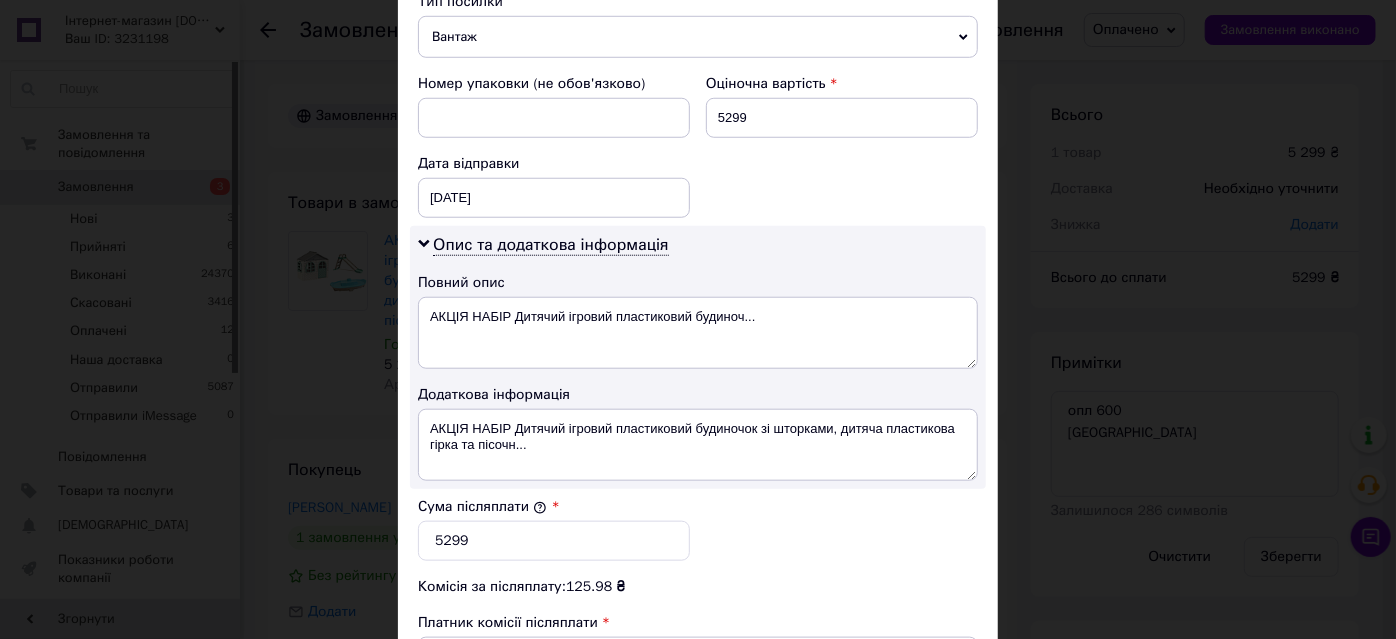 scroll, scrollTop: 818, scrollLeft: 0, axis: vertical 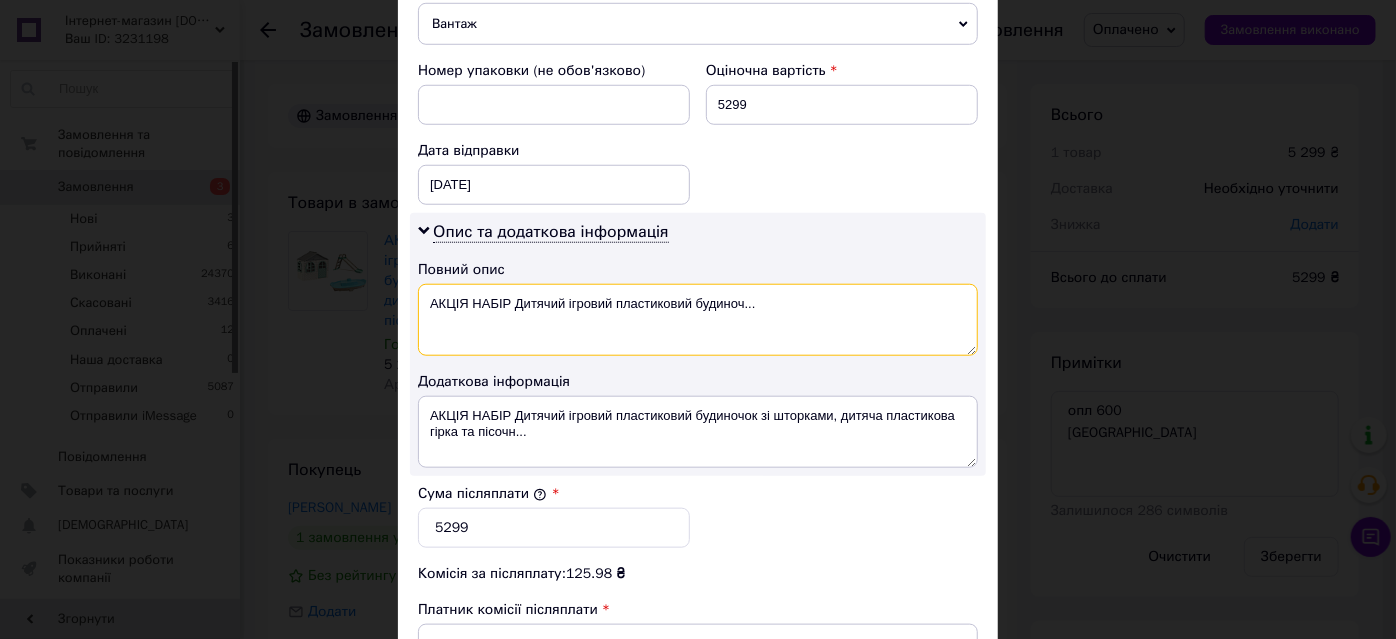 click on "АКЦІЯ НАБІР Дитячий ігровий пластиковий будиноч..." at bounding box center [698, 320] 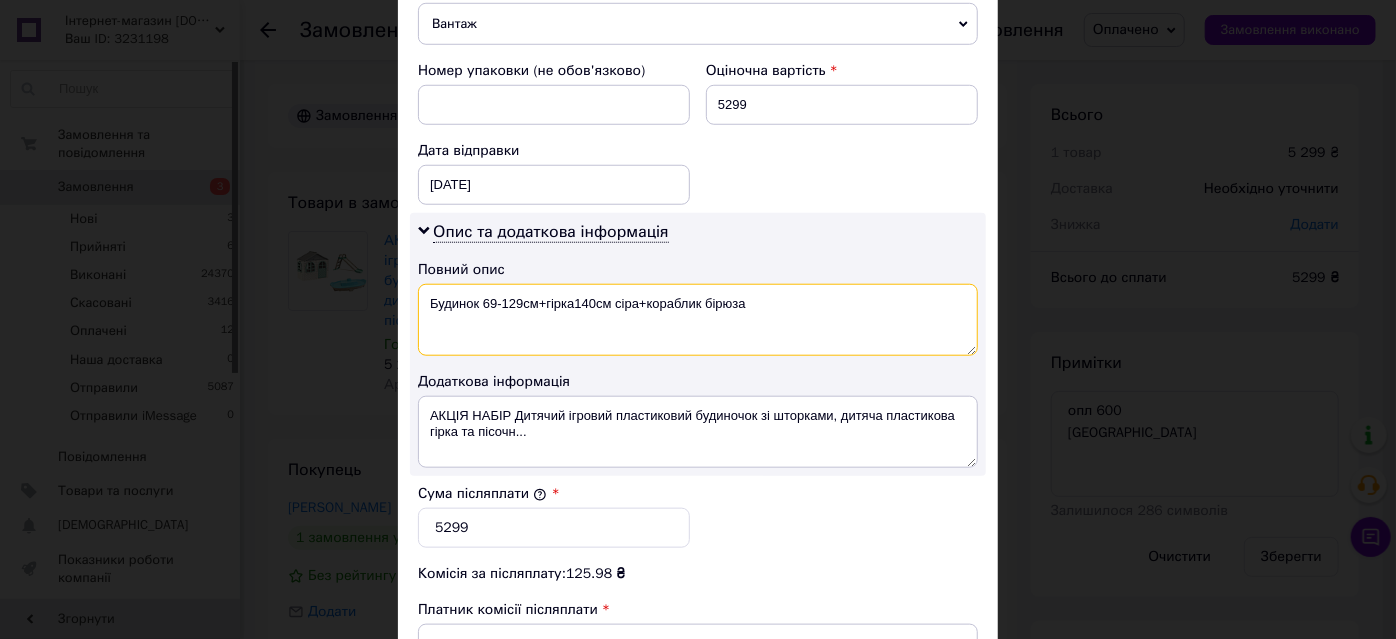 click on "Будинок 69-129см+гірка140см сіра+кораблик бірюза" at bounding box center (698, 320) 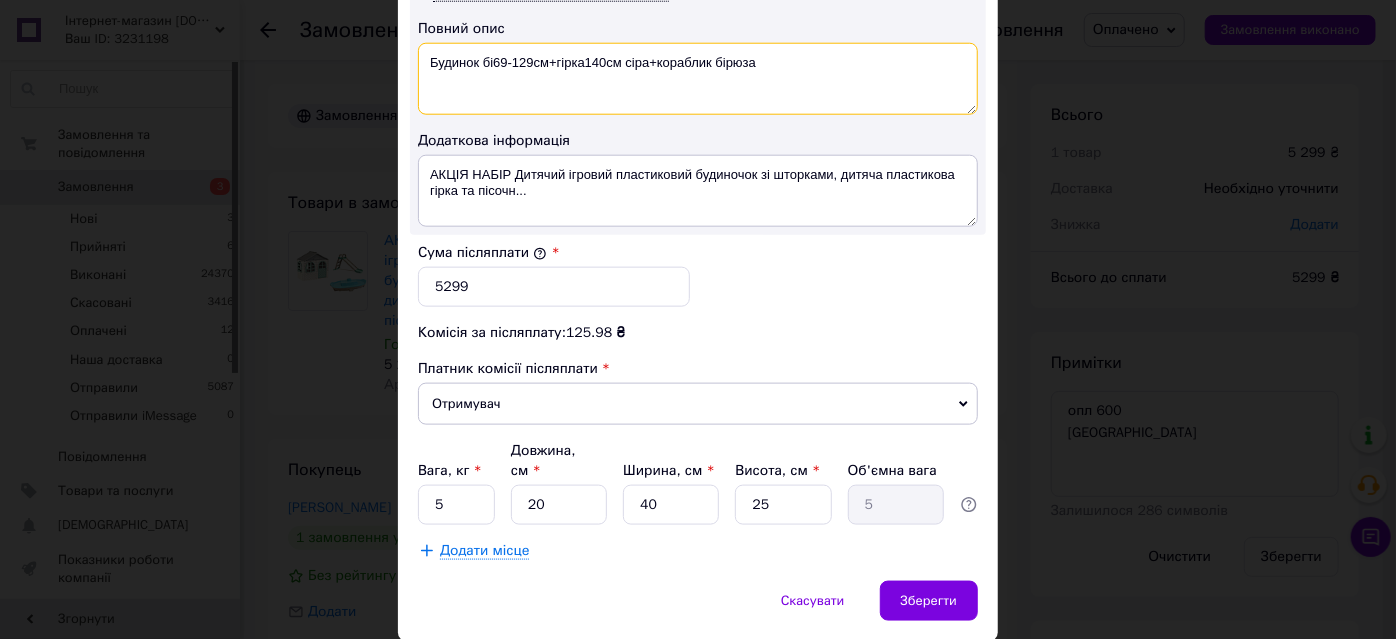 scroll, scrollTop: 1090, scrollLeft: 0, axis: vertical 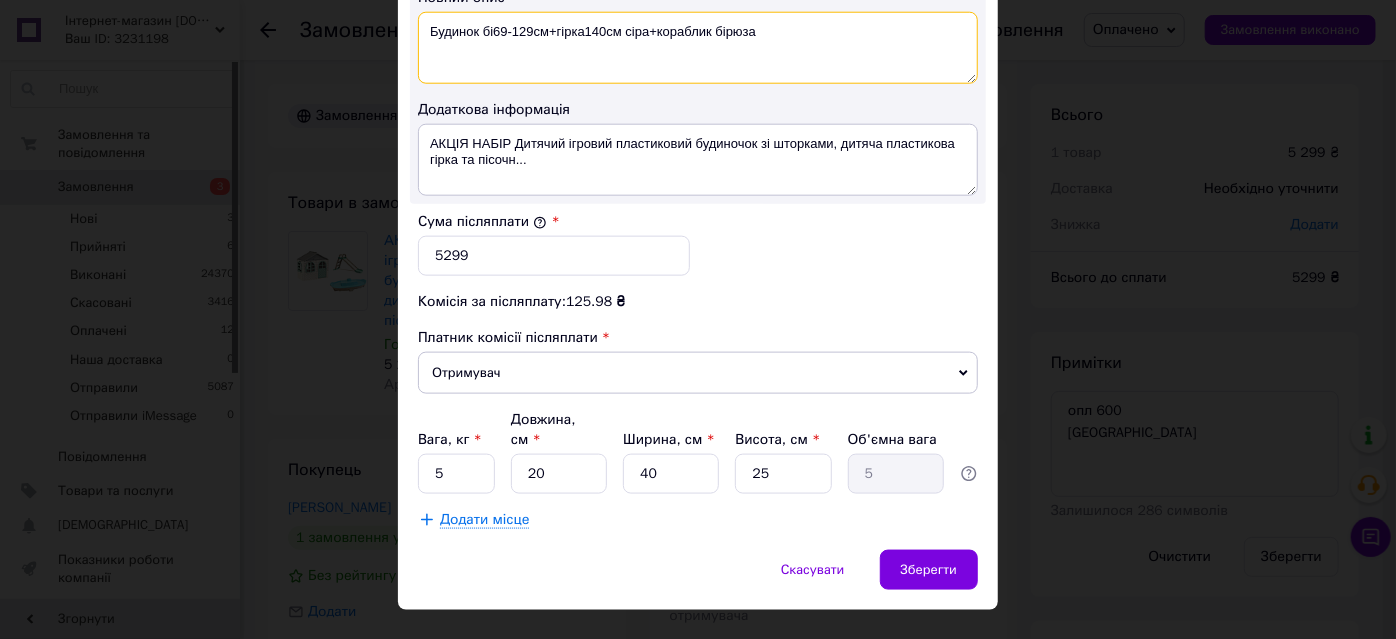 type on "Будинок бі69-129см+гірка140см сіра+кораблик бірюза" 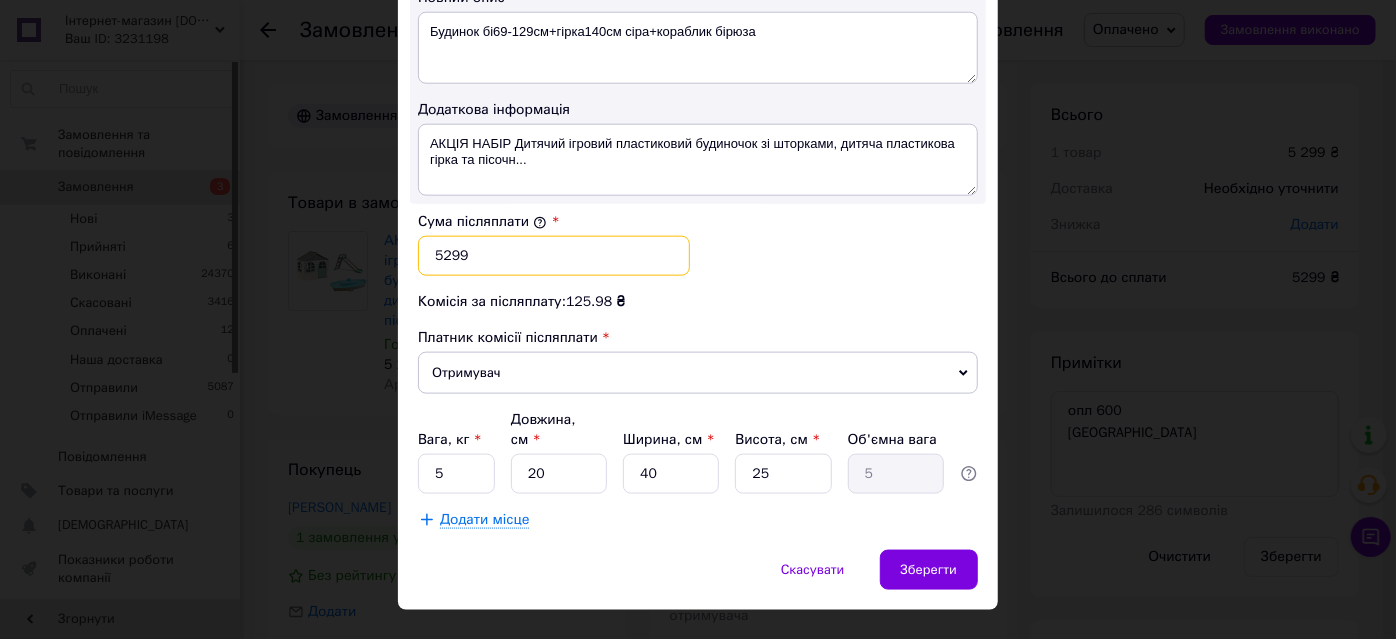 click on "5299" at bounding box center [554, 256] 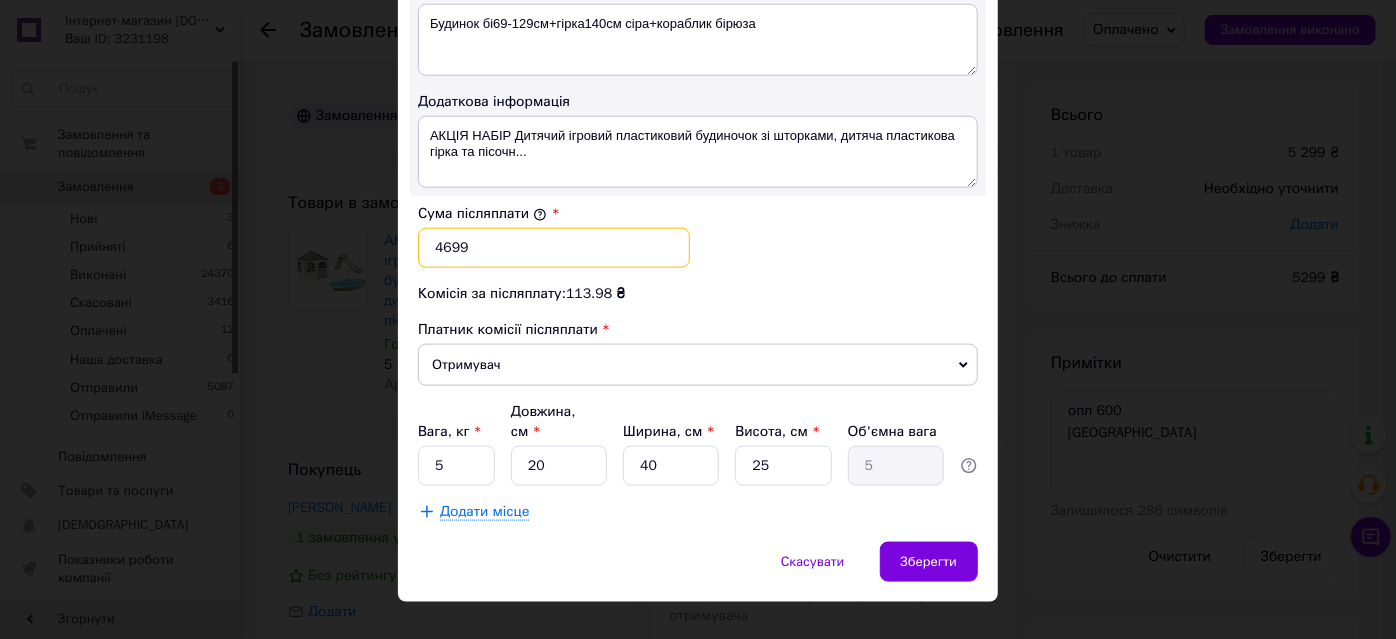 scroll, scrollTop: 1101, scrollLeft: 0, axis: vertical 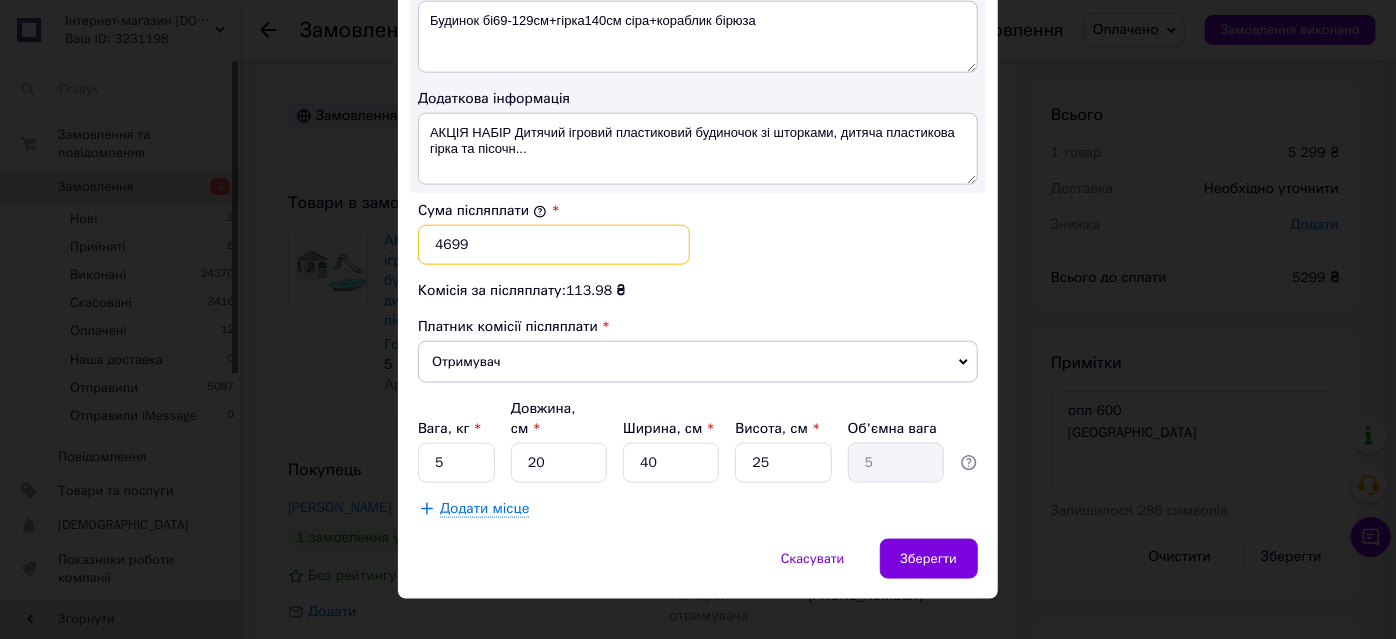 type on "4699" 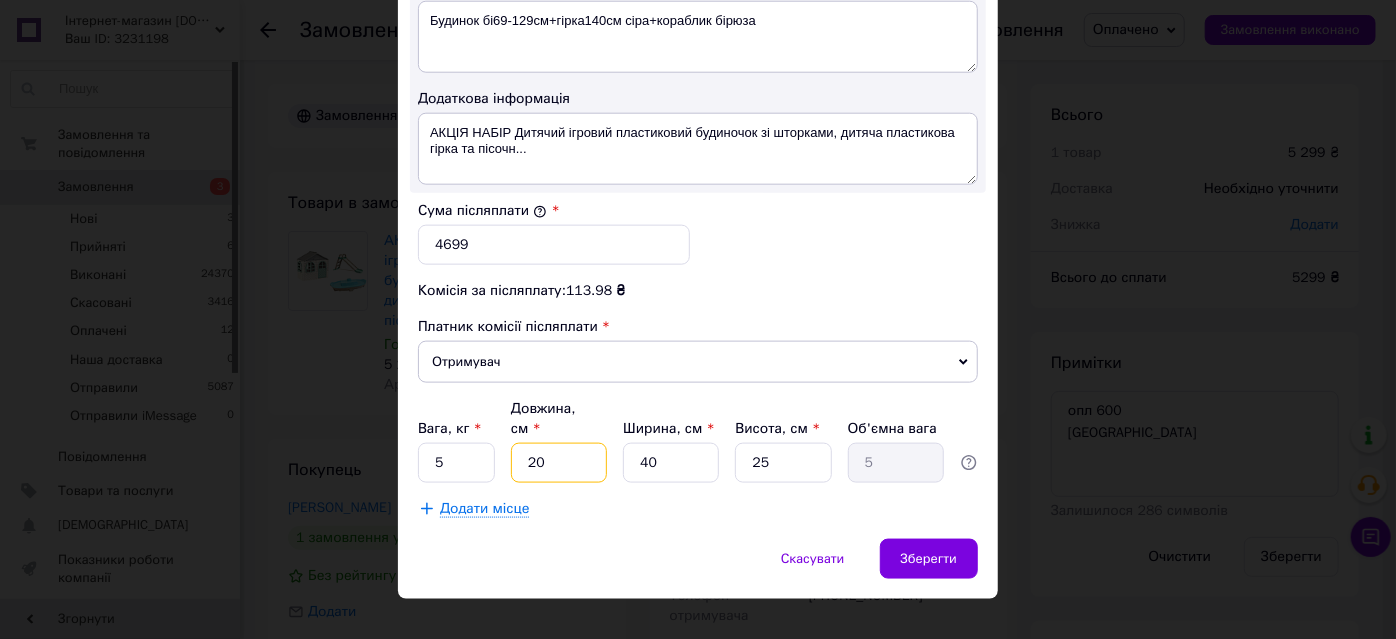 click on "20" at bounding box center [559, 463] 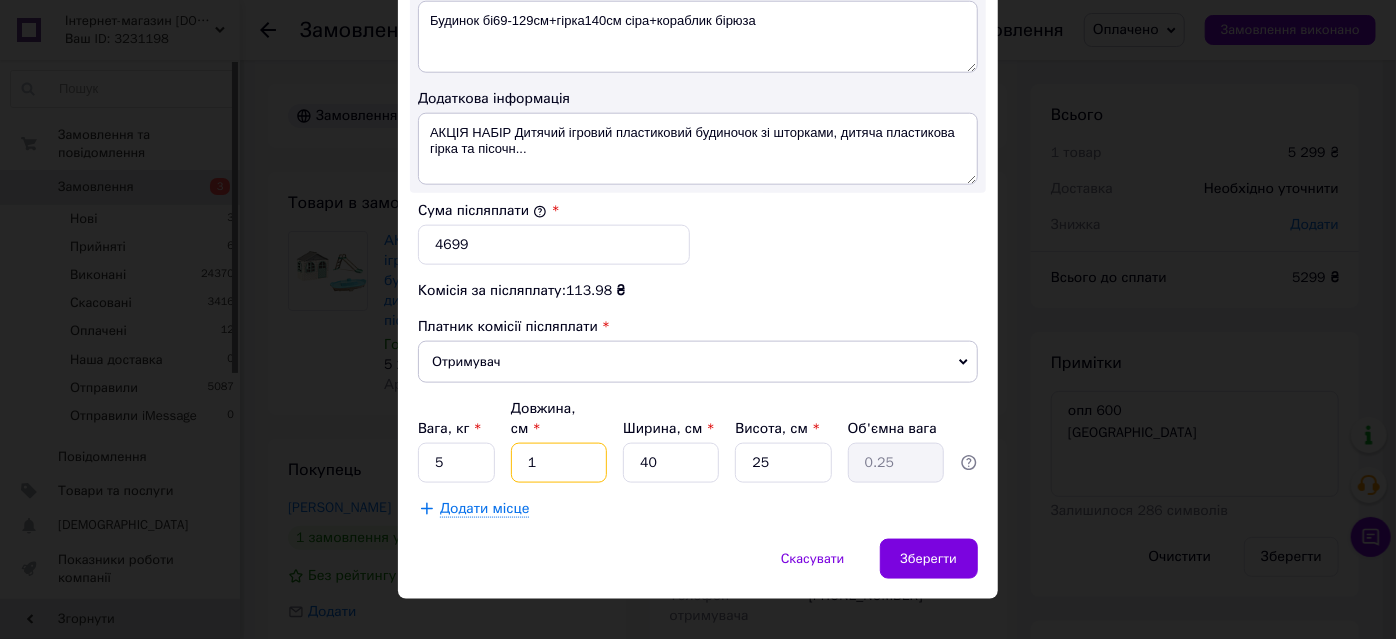 type on "1" 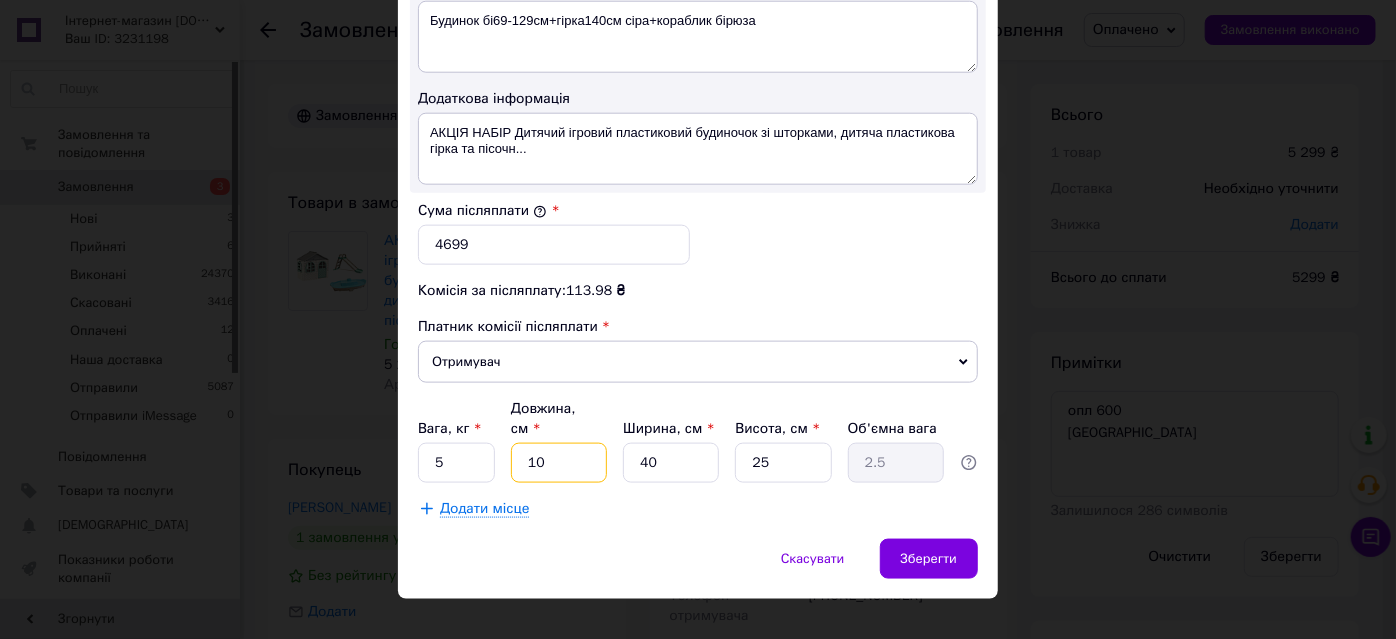type on "100" 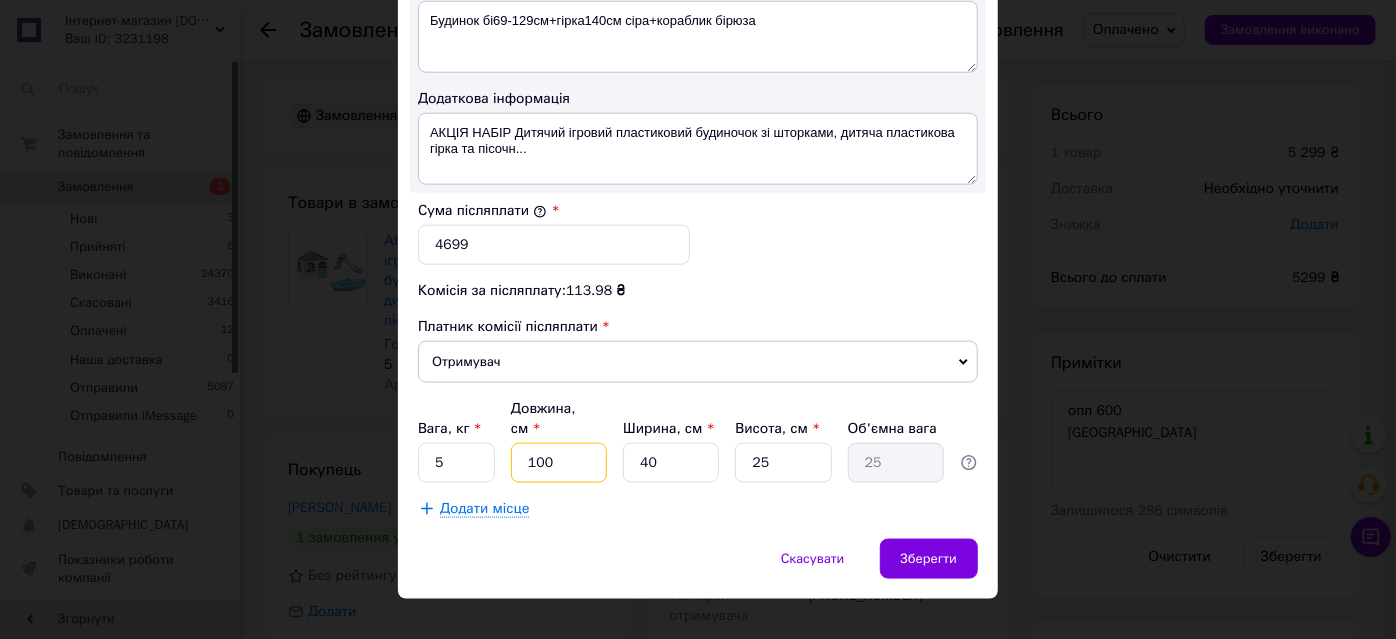 type on "100" 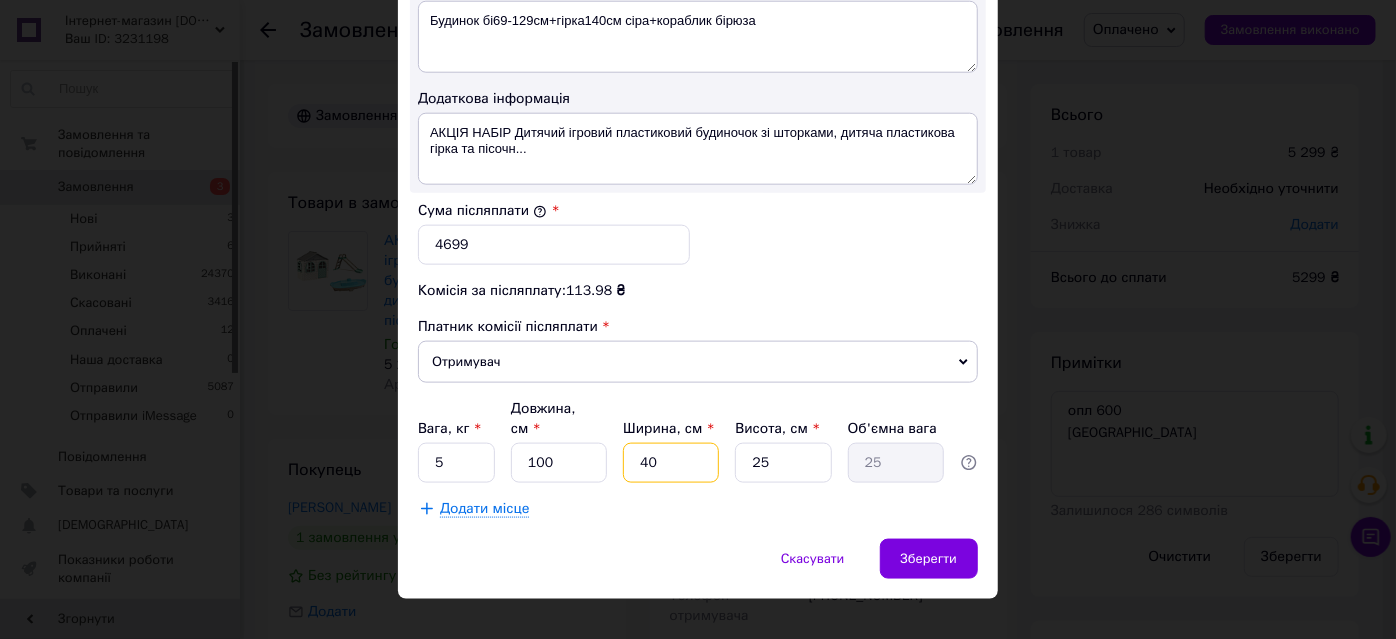 type on "4" 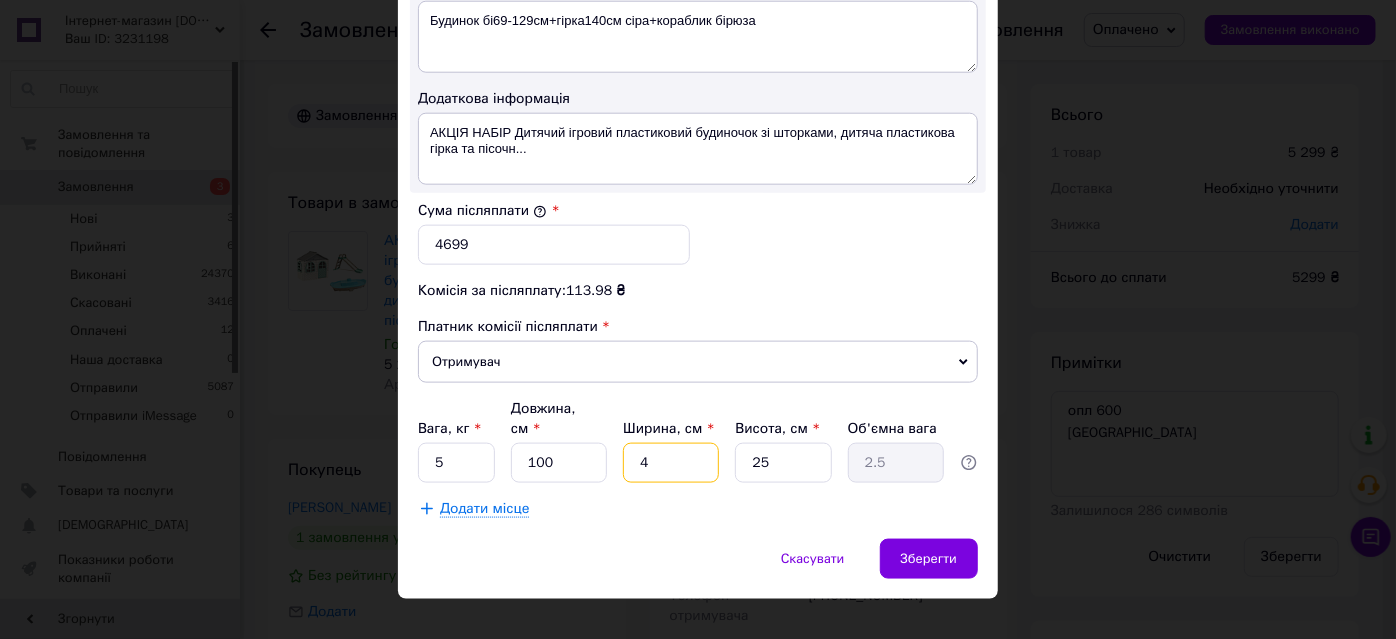 type 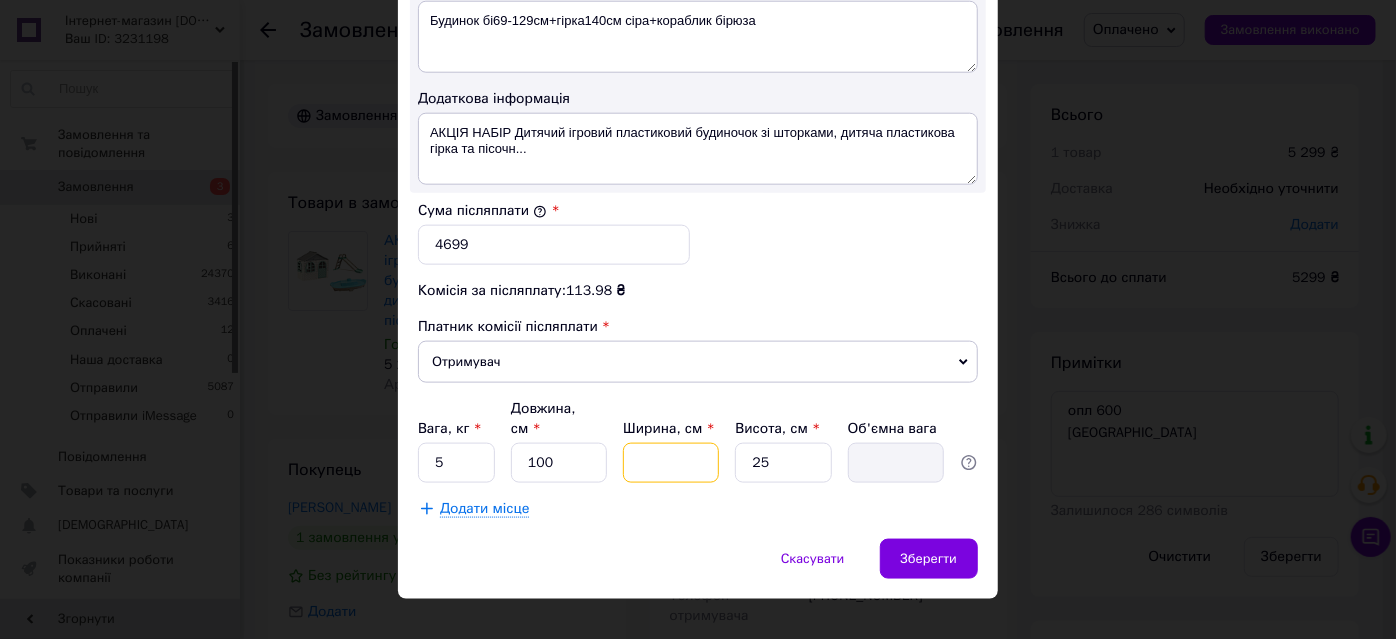 type on "4" 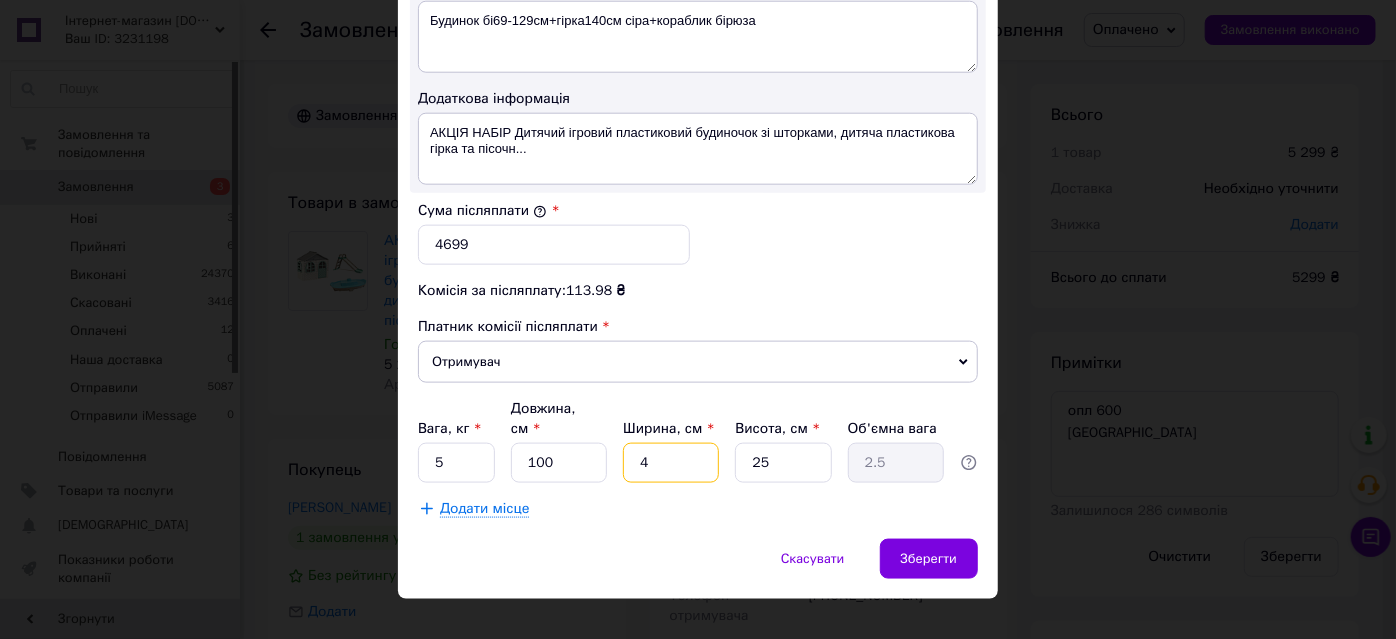 type on "40" 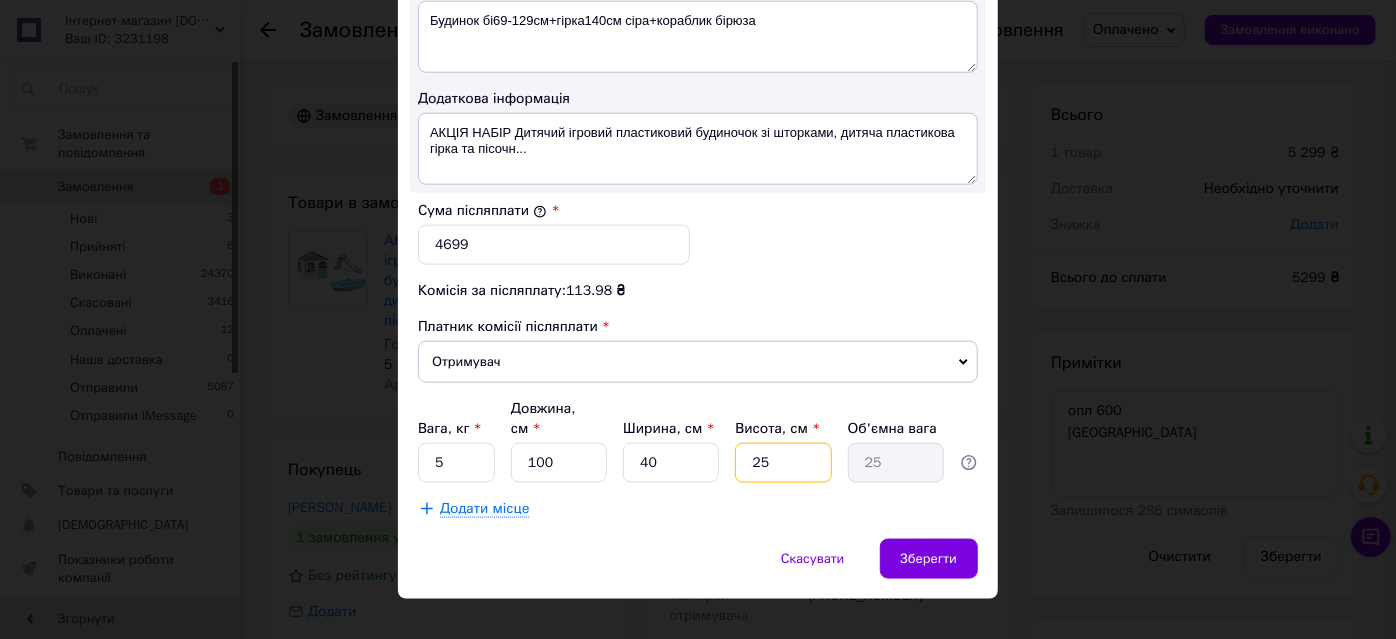 type on "4" 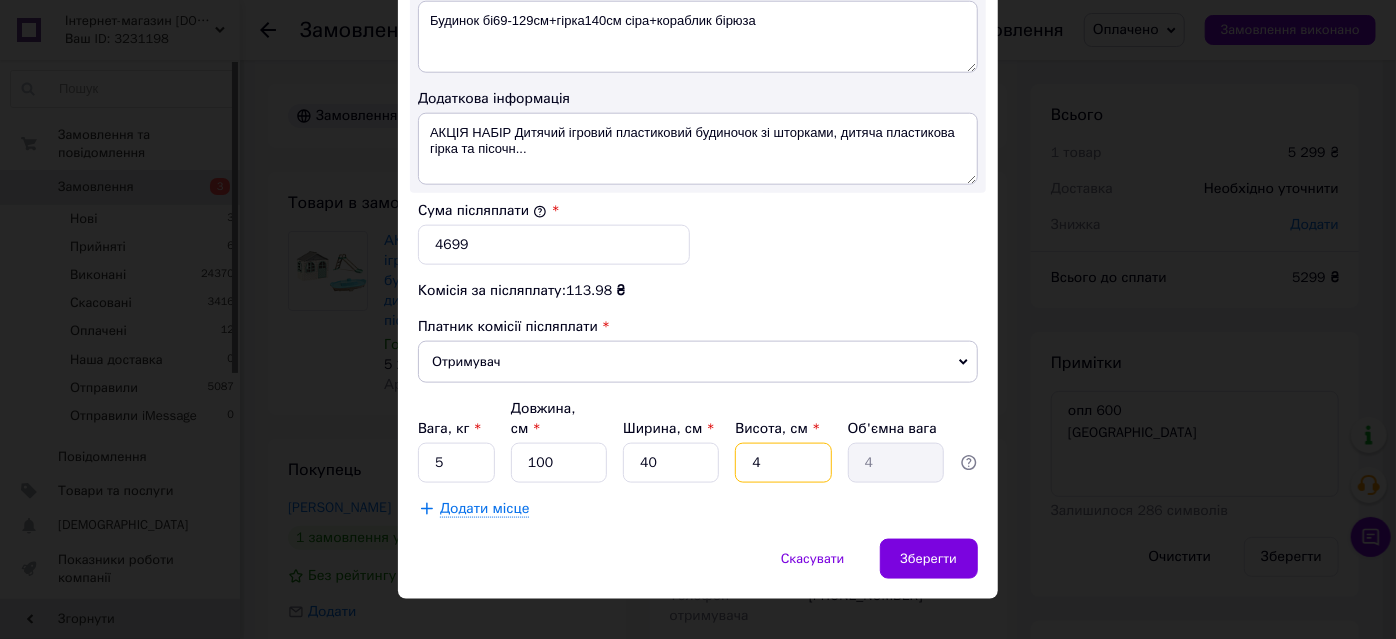 type on "40" 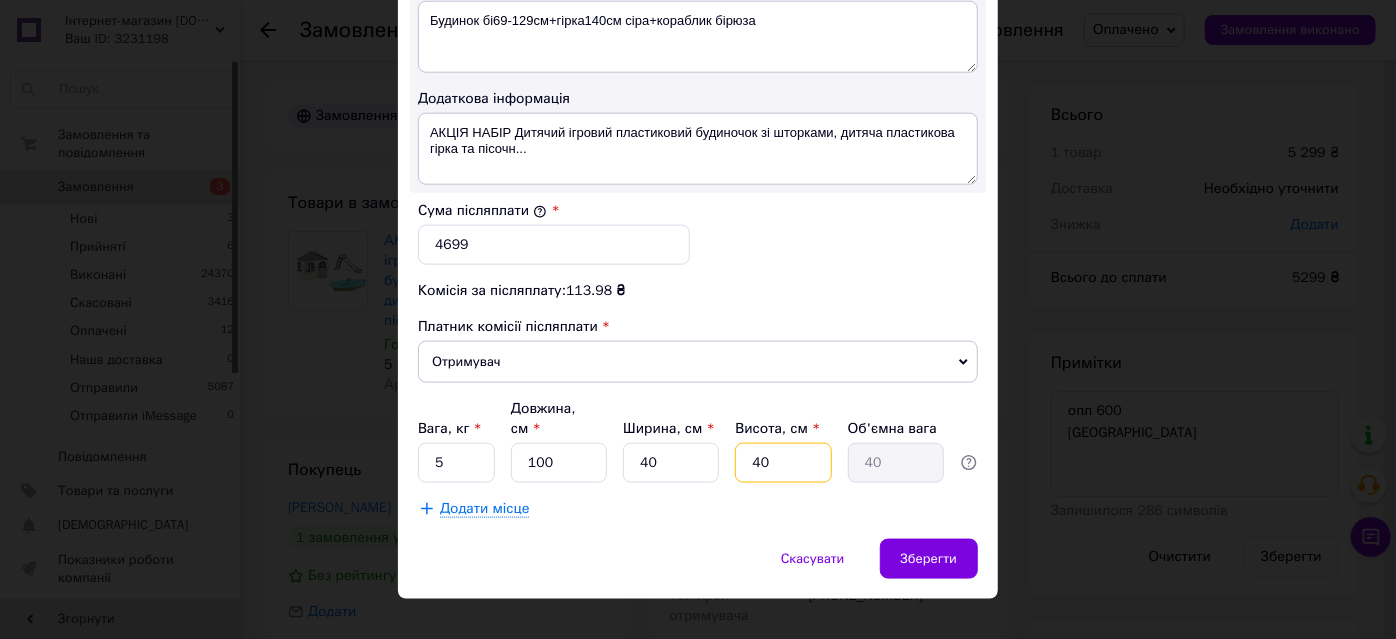 type on "40" 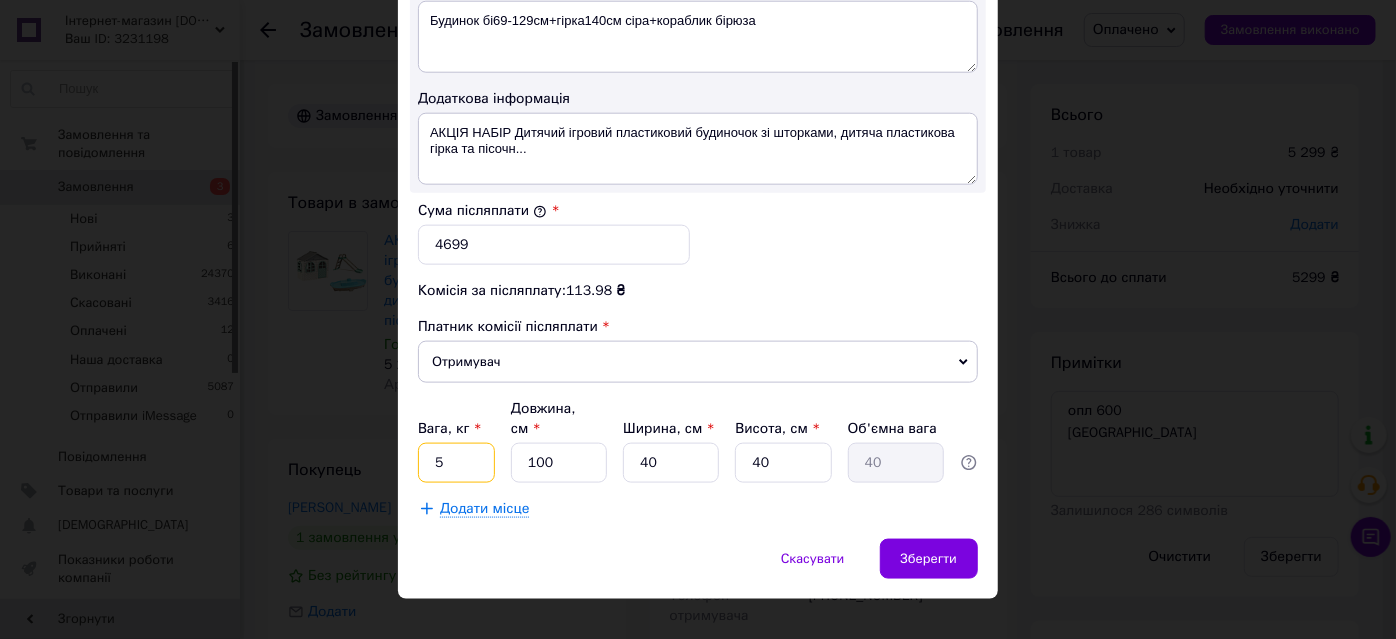 click on "5" at bounding box center [456, 463] 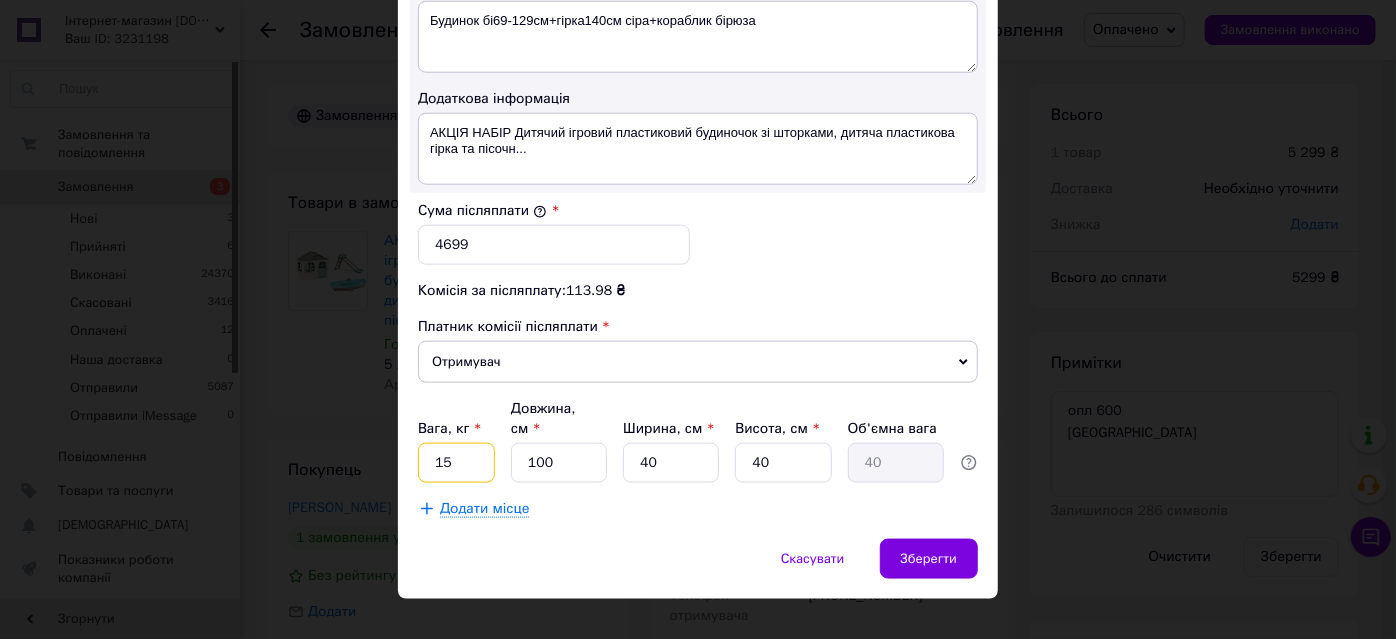 type on "15" 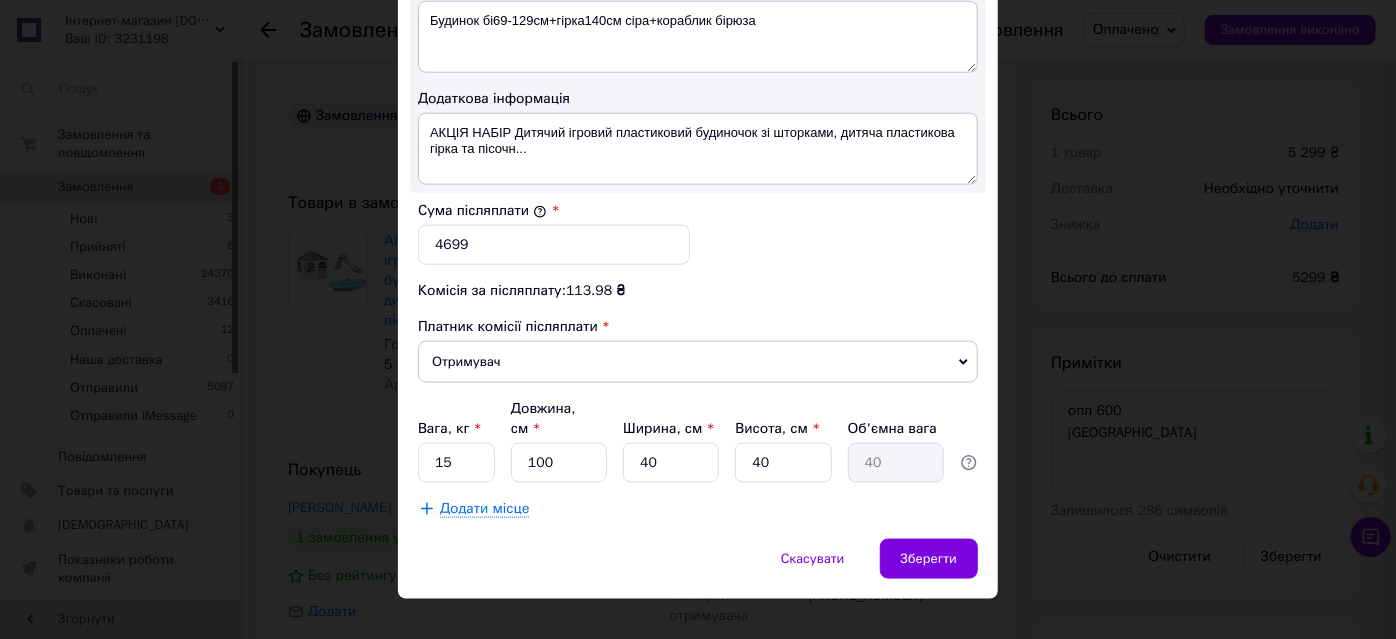 click on "Додати місце" at bounding box center [484, 509] 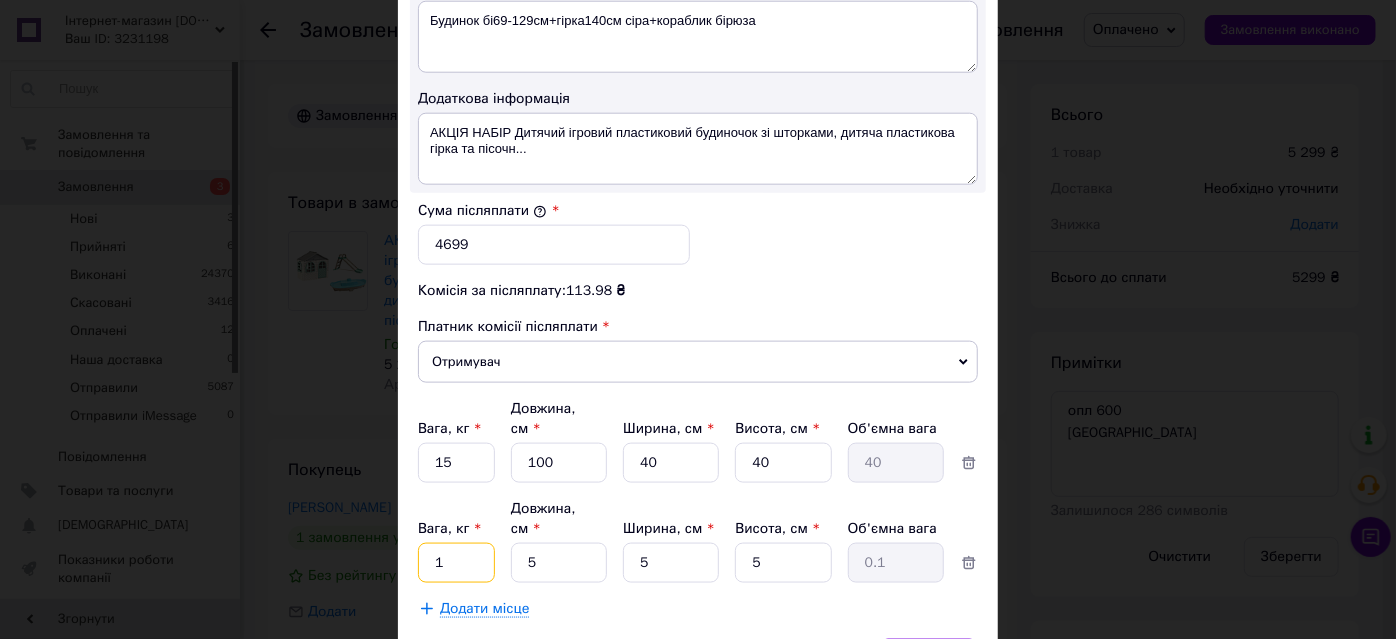 click on "1" at bounding box center (456, 463) 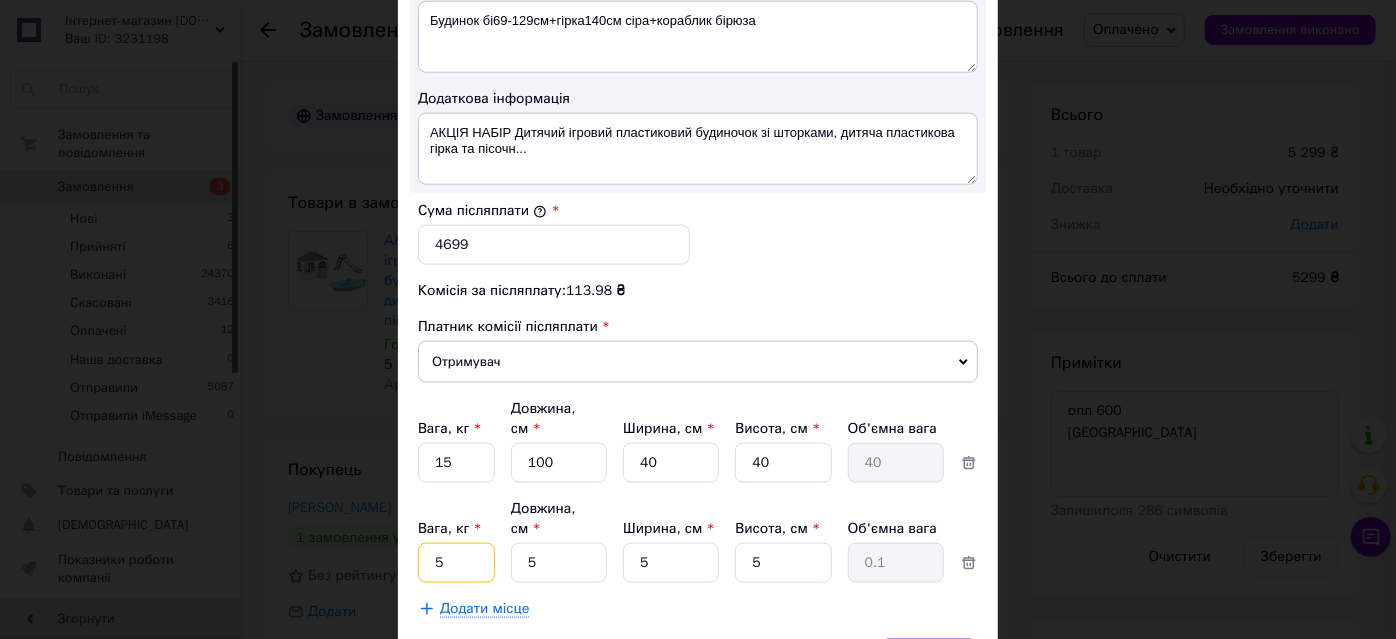 type on "5" 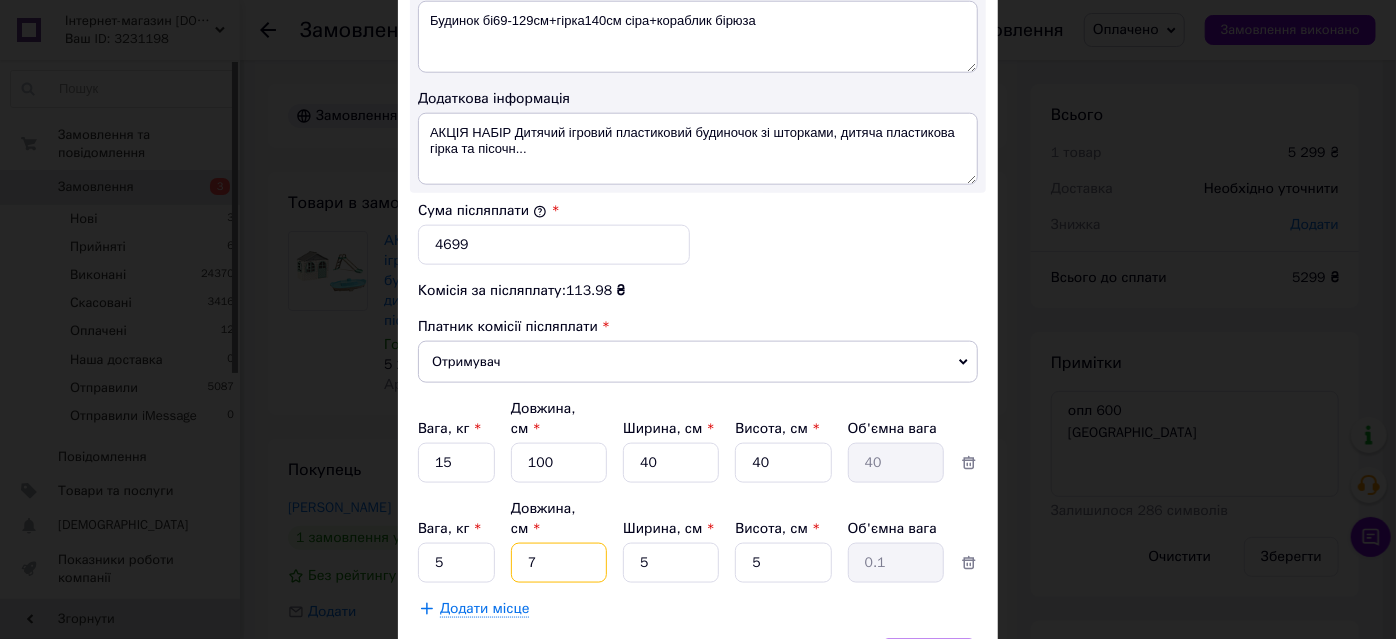 type on "79" 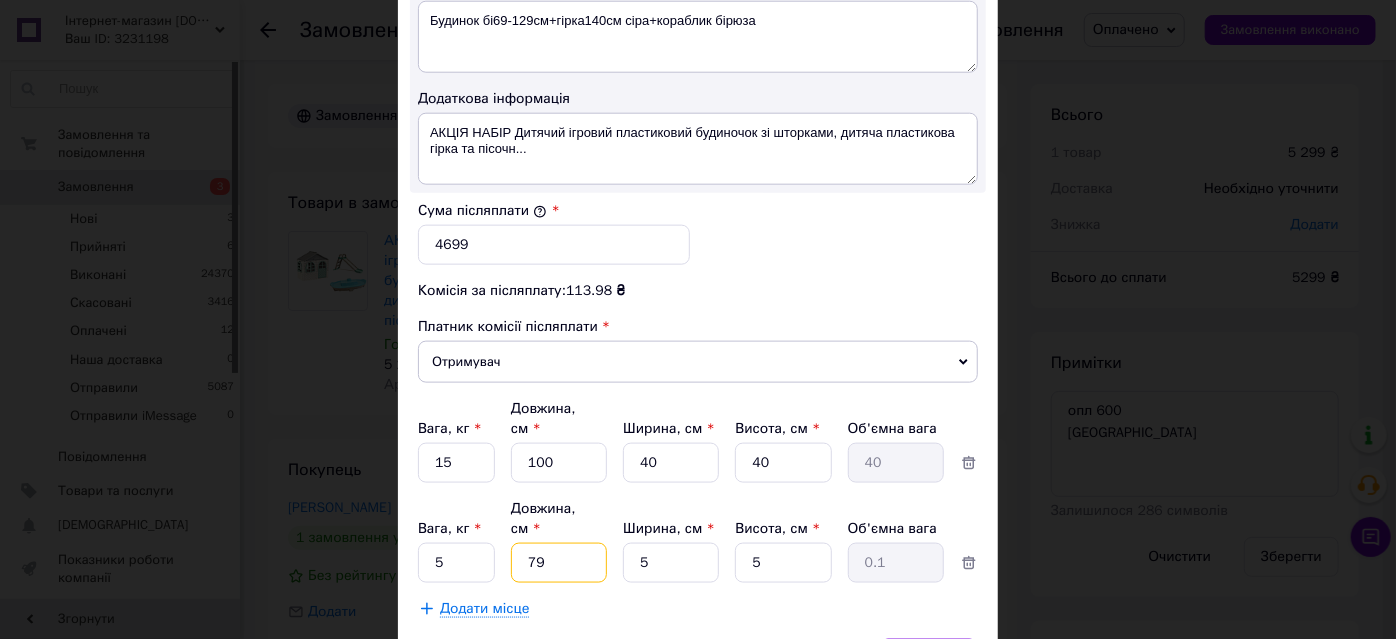 type on "0.49" 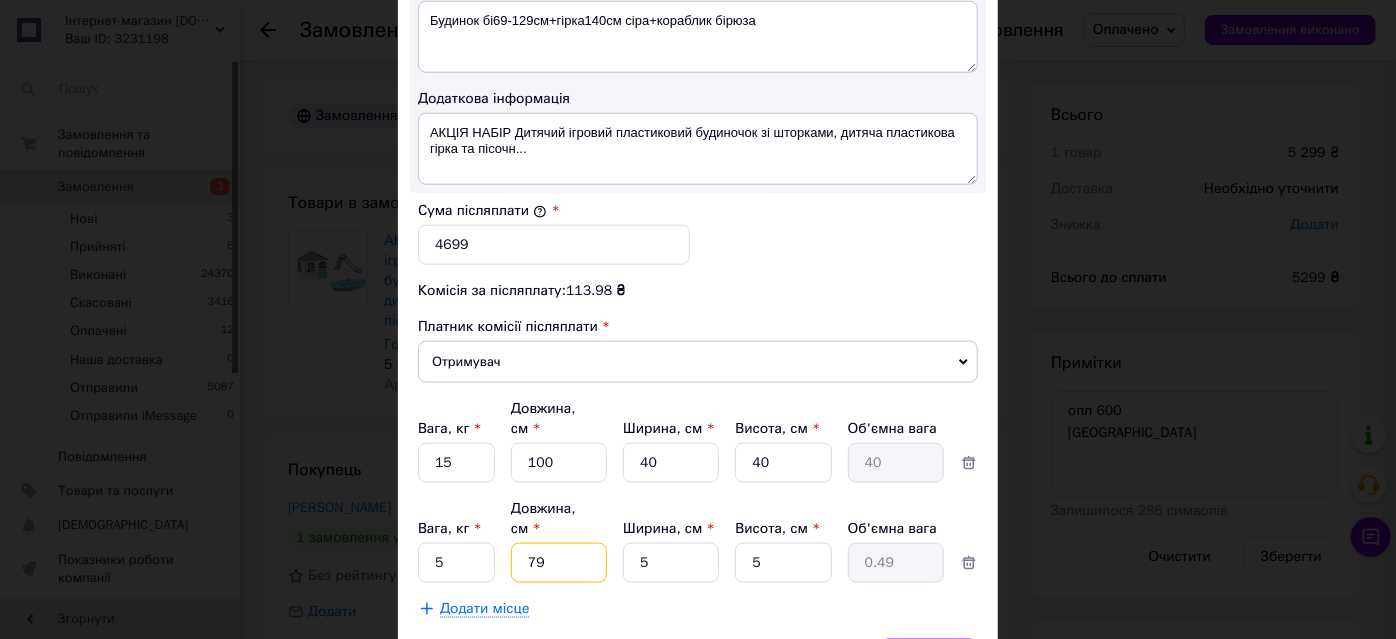 type on "79" 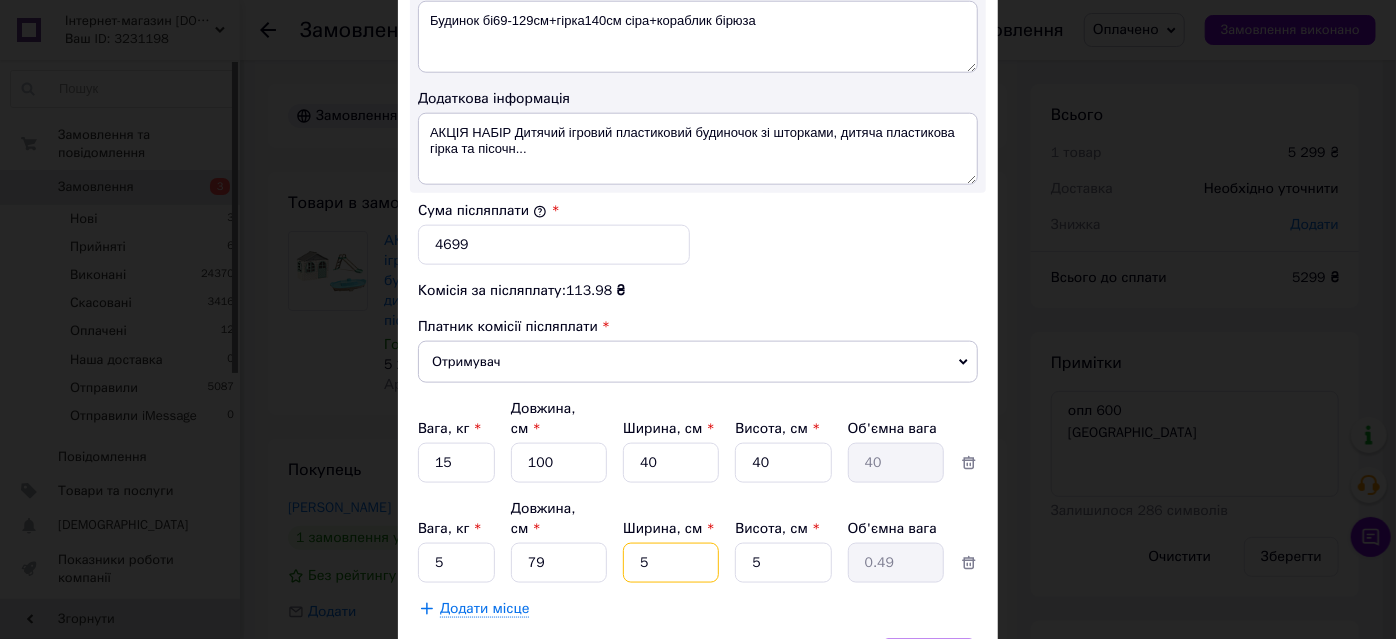 type on "2" 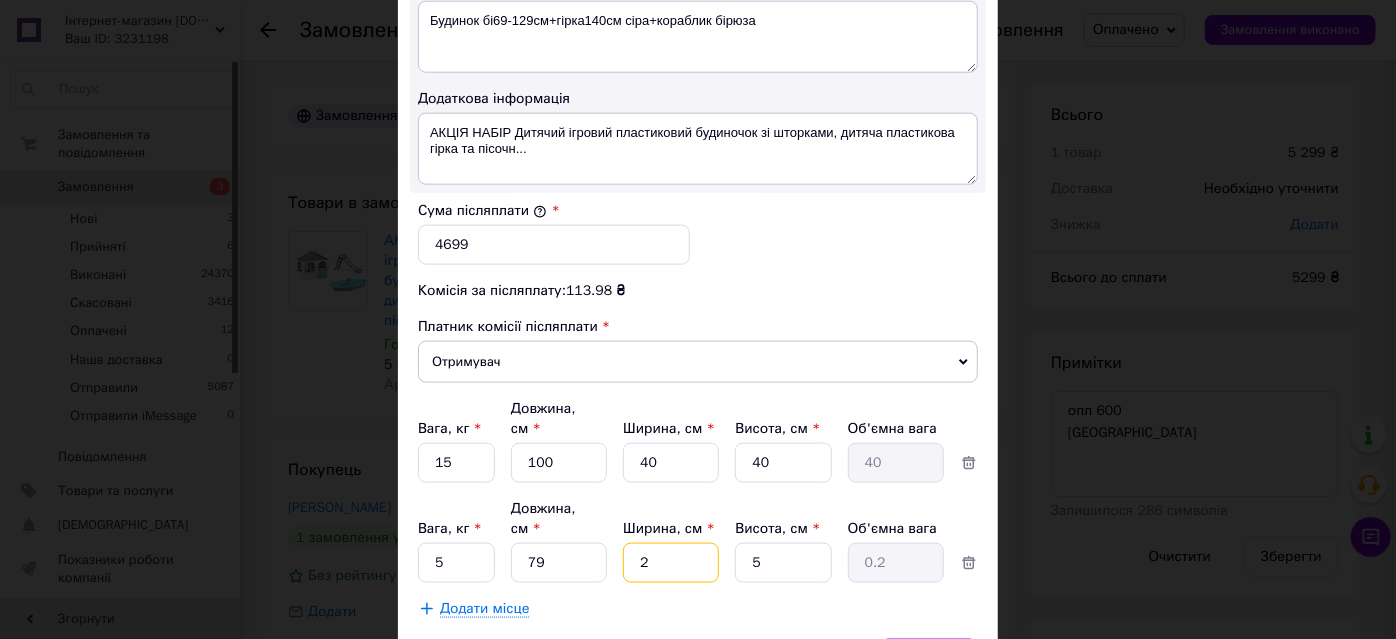type on "24" 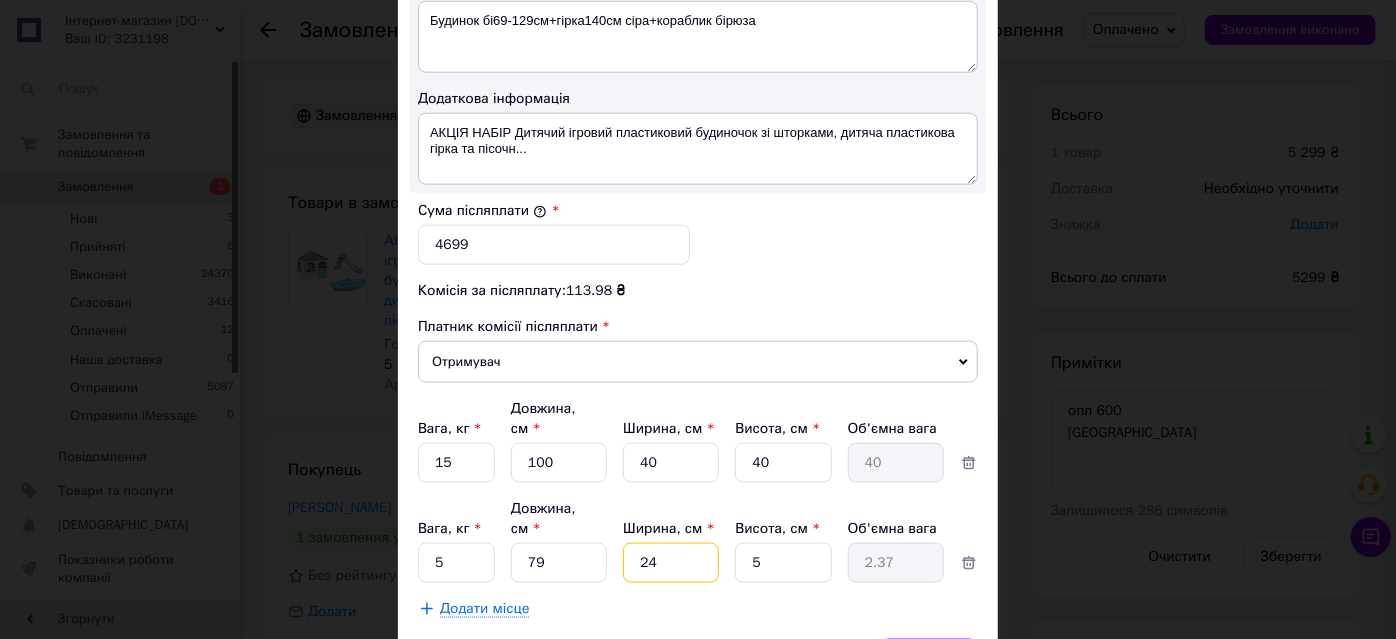 type on "24" 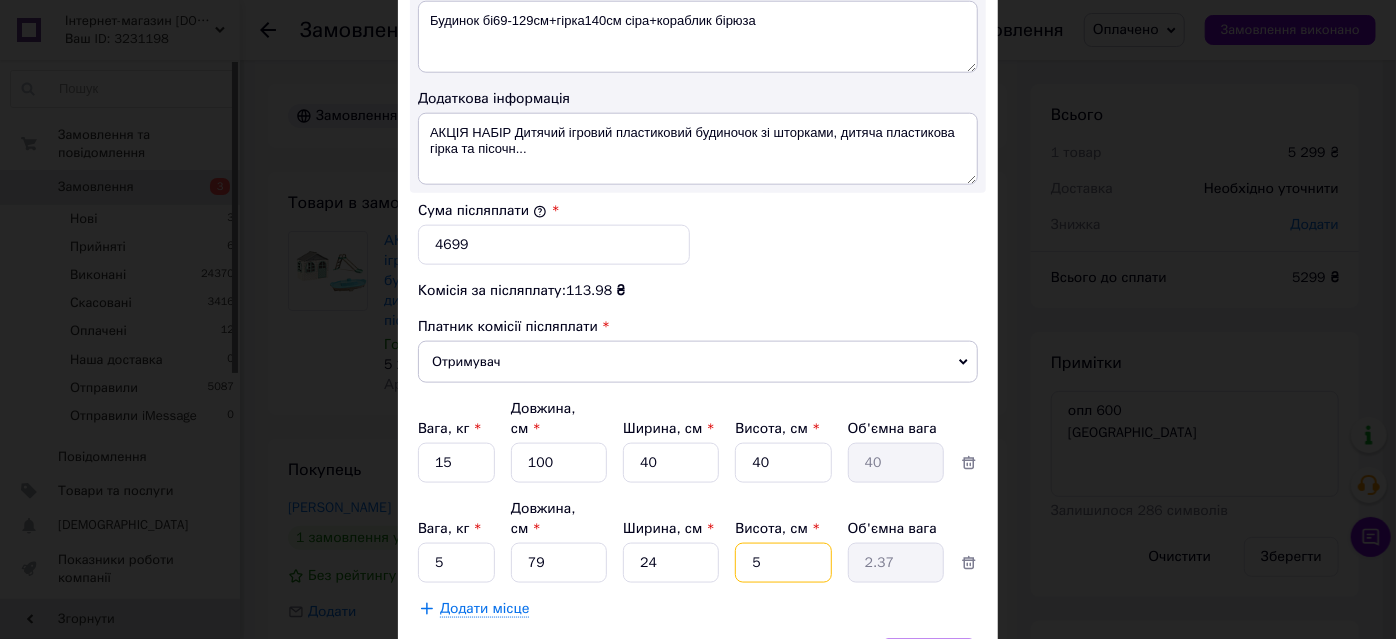 type on "4" 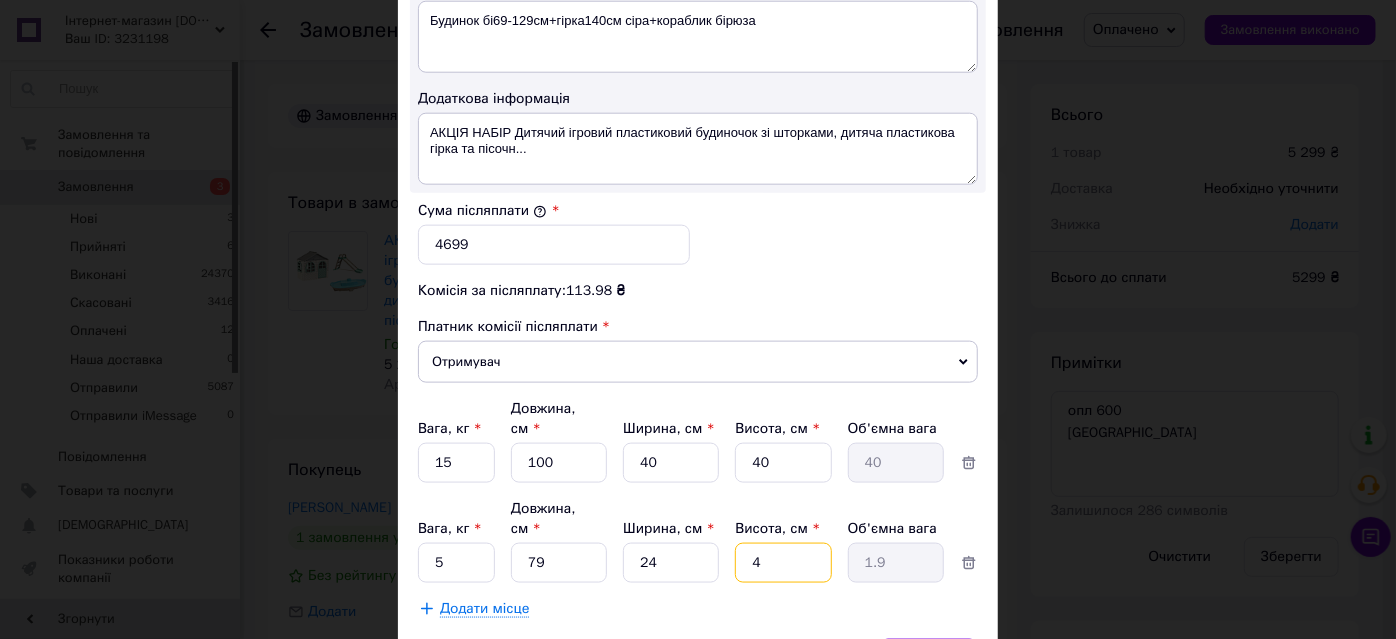 type on "42" 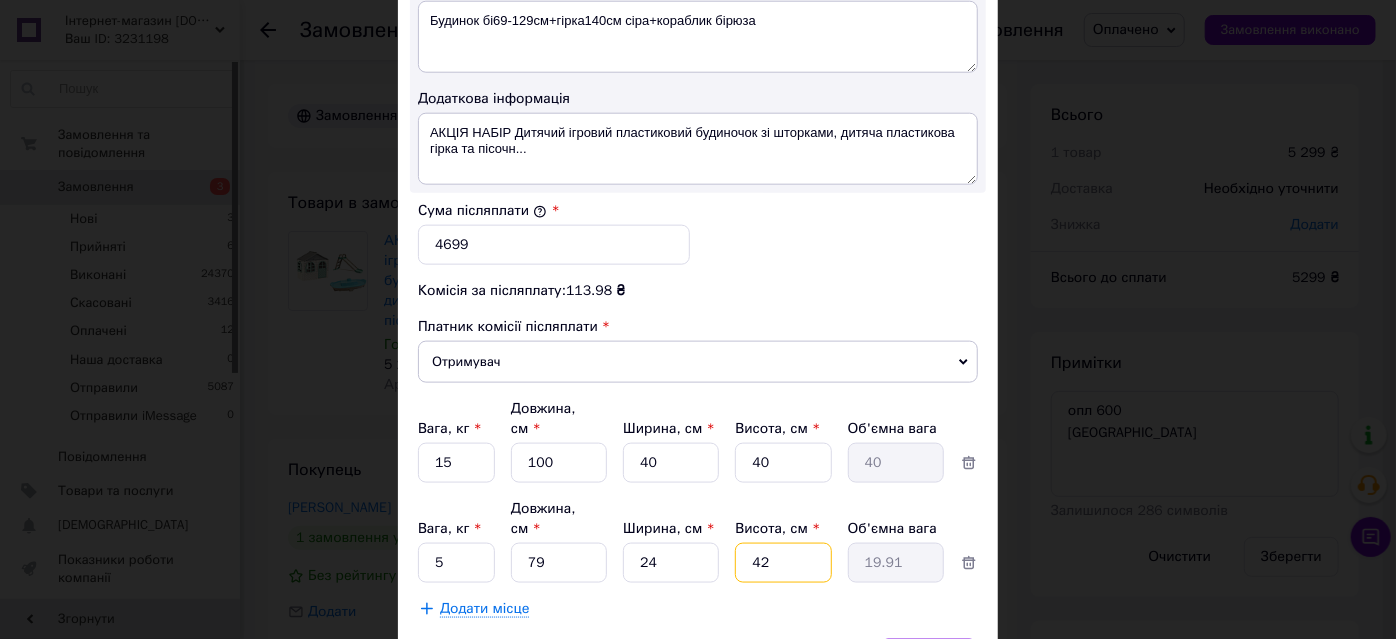 type on "42" 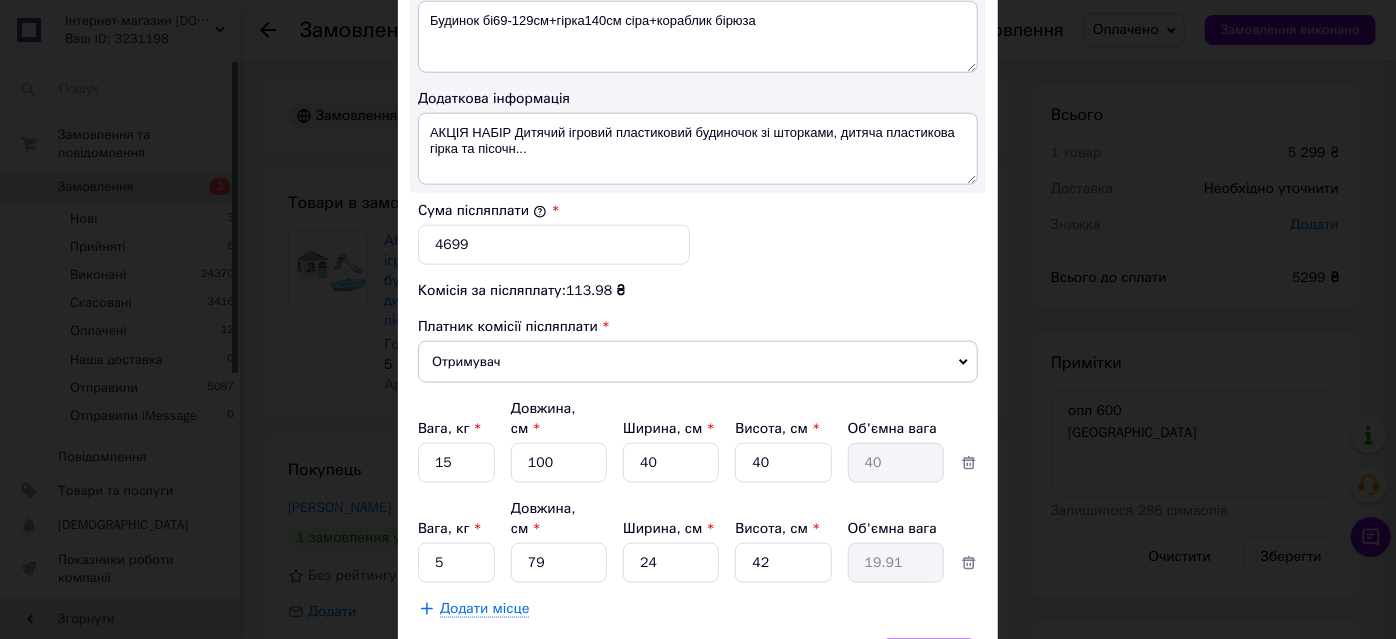 click on "Додати місце" at bounding box center [484, 609] 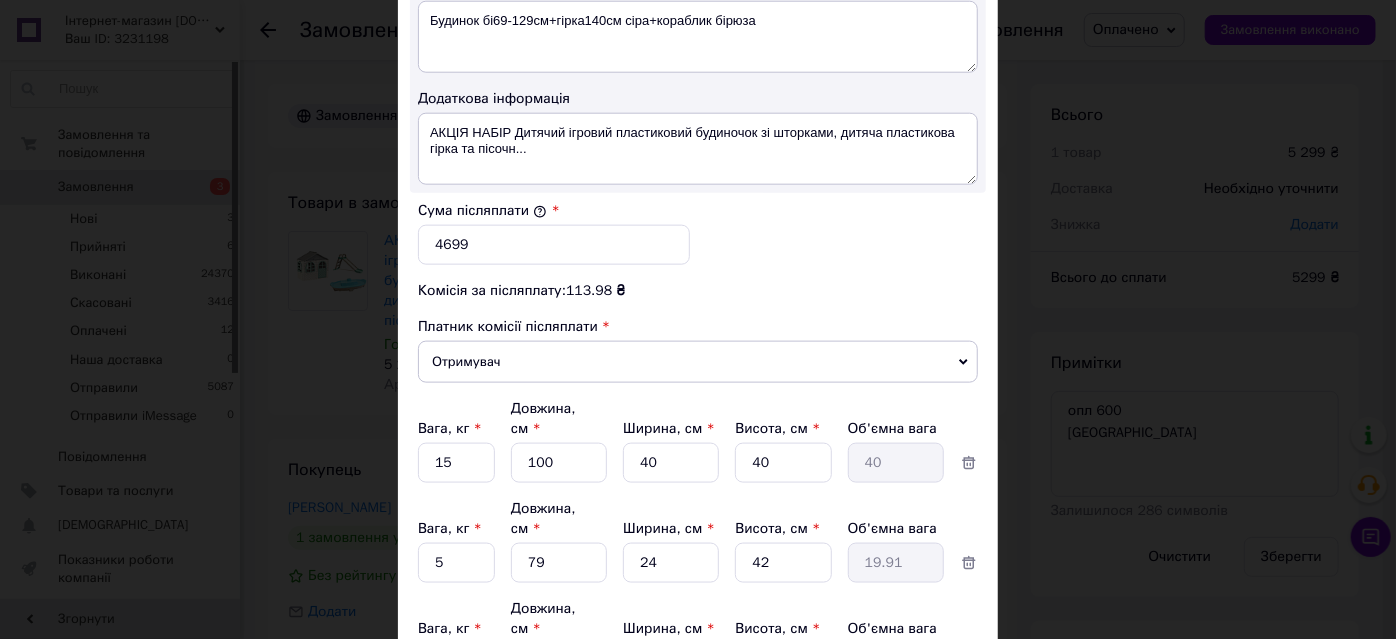 click on "1" at bounding box center [456, 463] 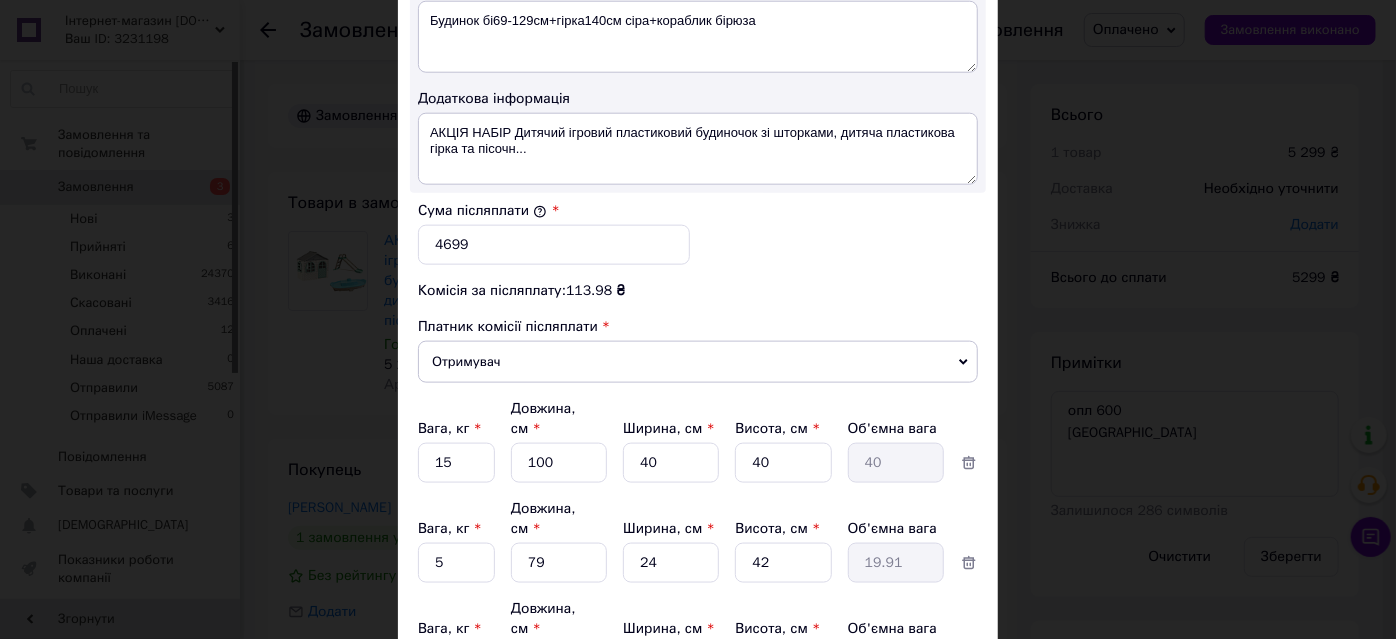 type on "10" 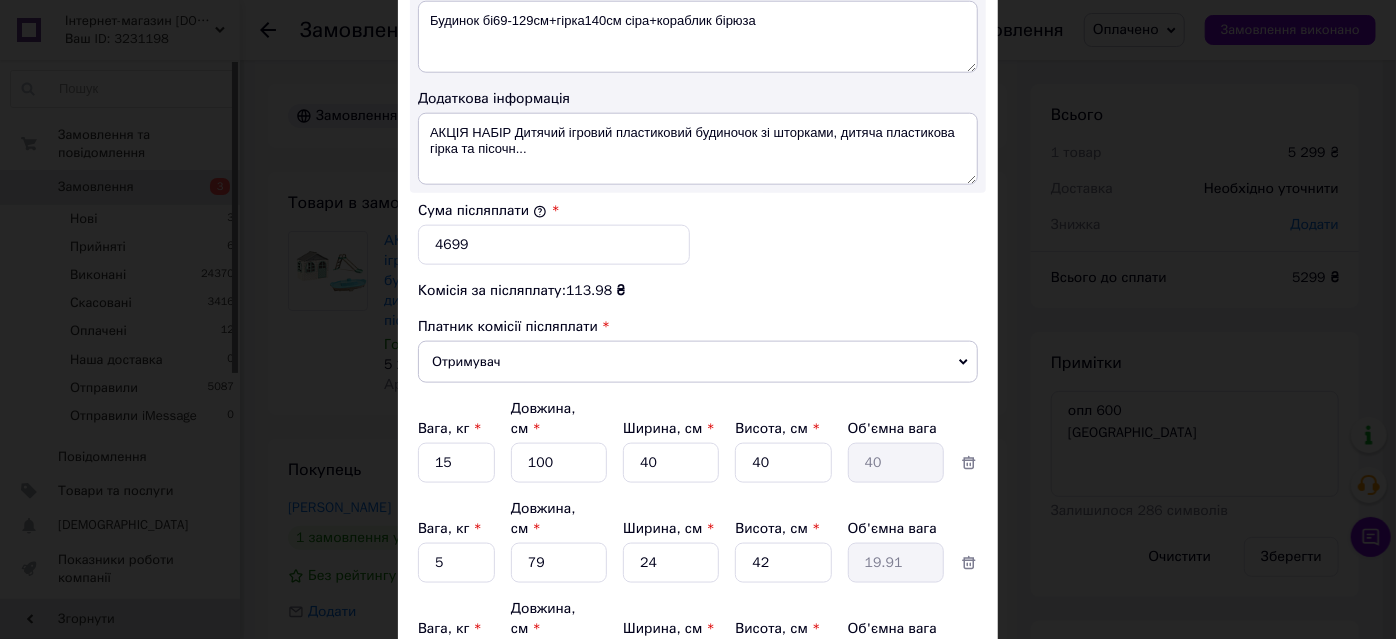 type on "100" 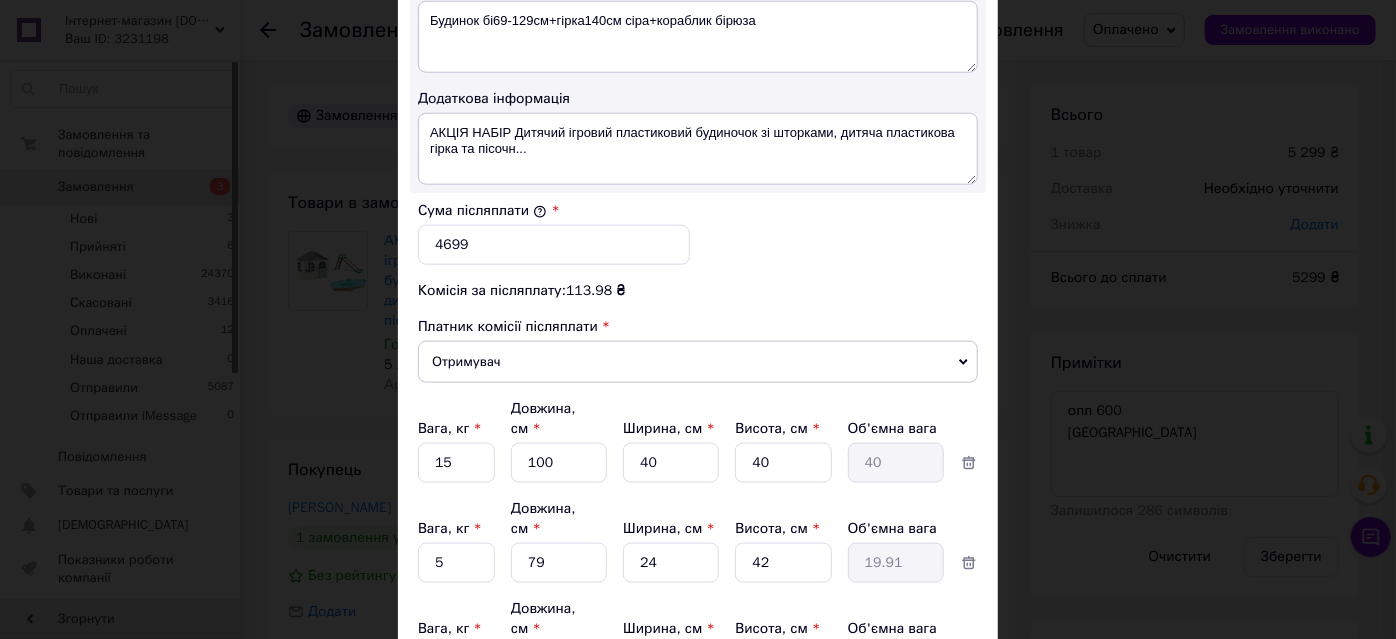 type on "40" 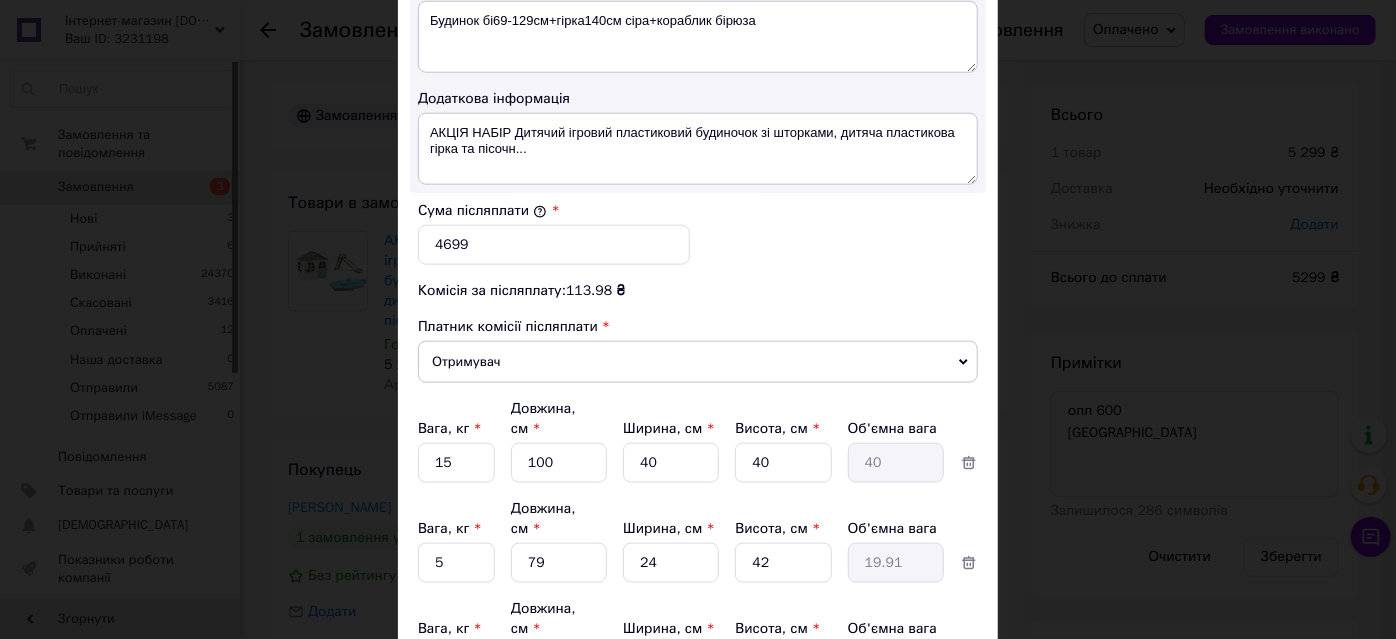 type on "5" 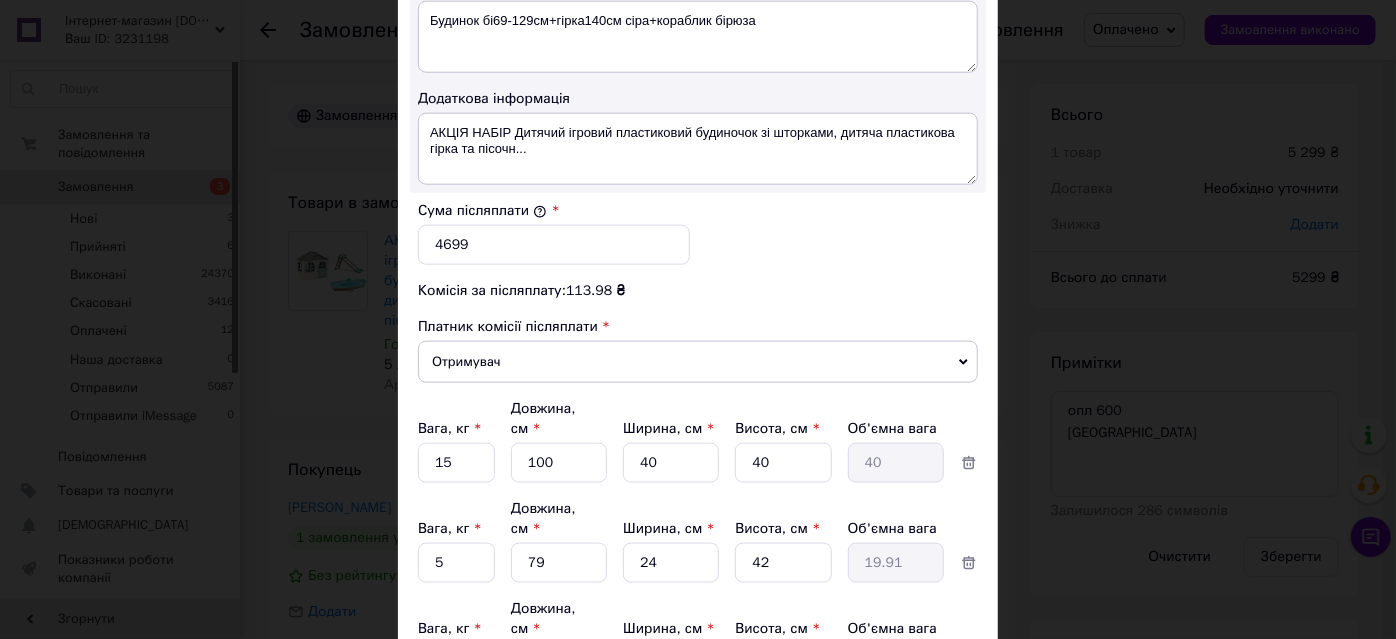 type on "4" 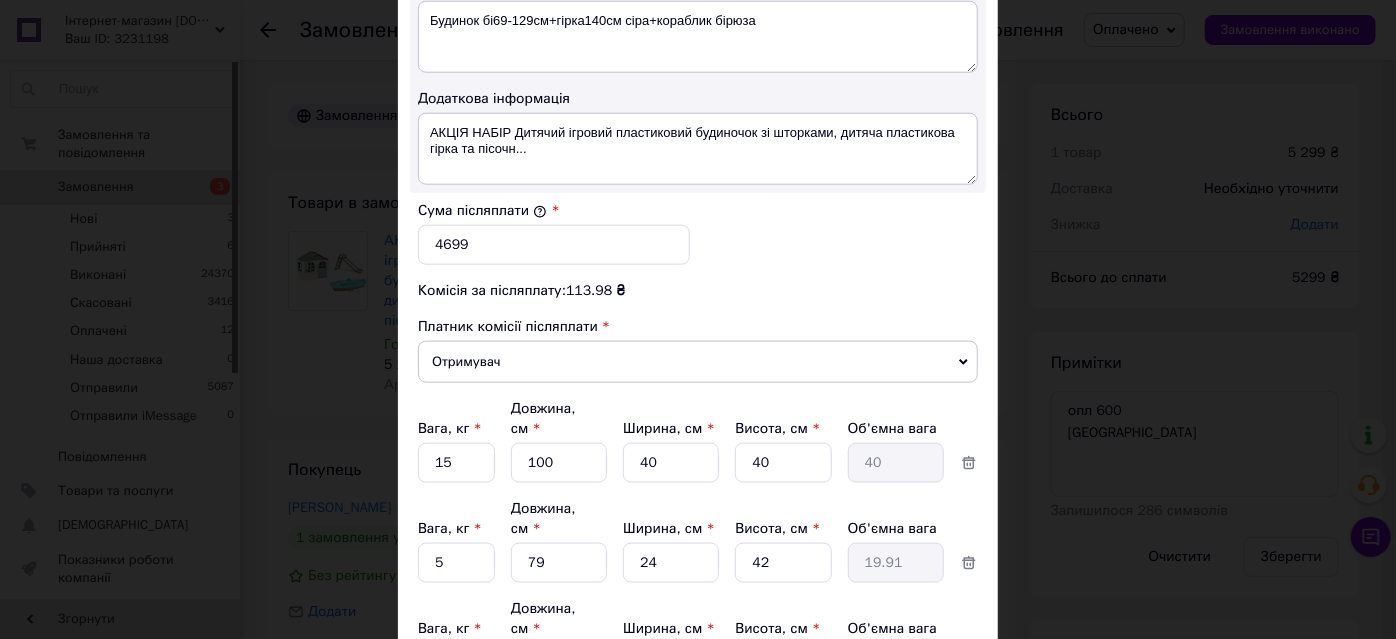 type on "4" 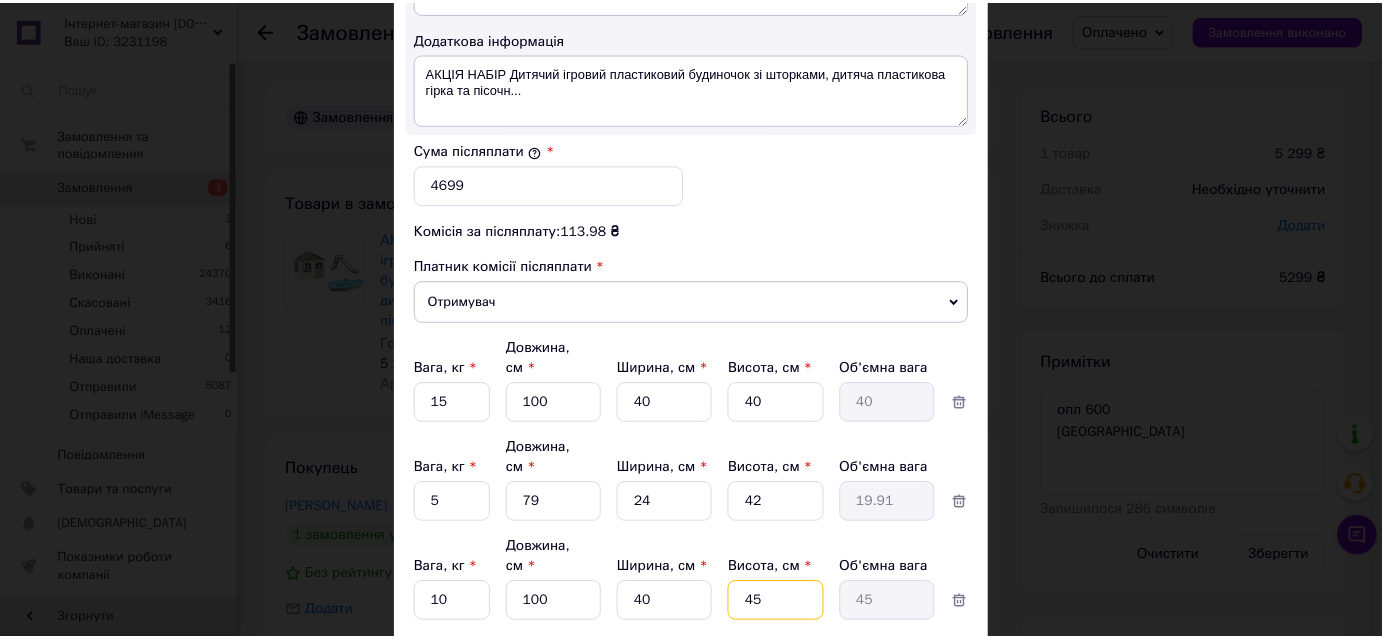 scroll, scrollTop: 1192, scrollLeft: 0, axis: vertical 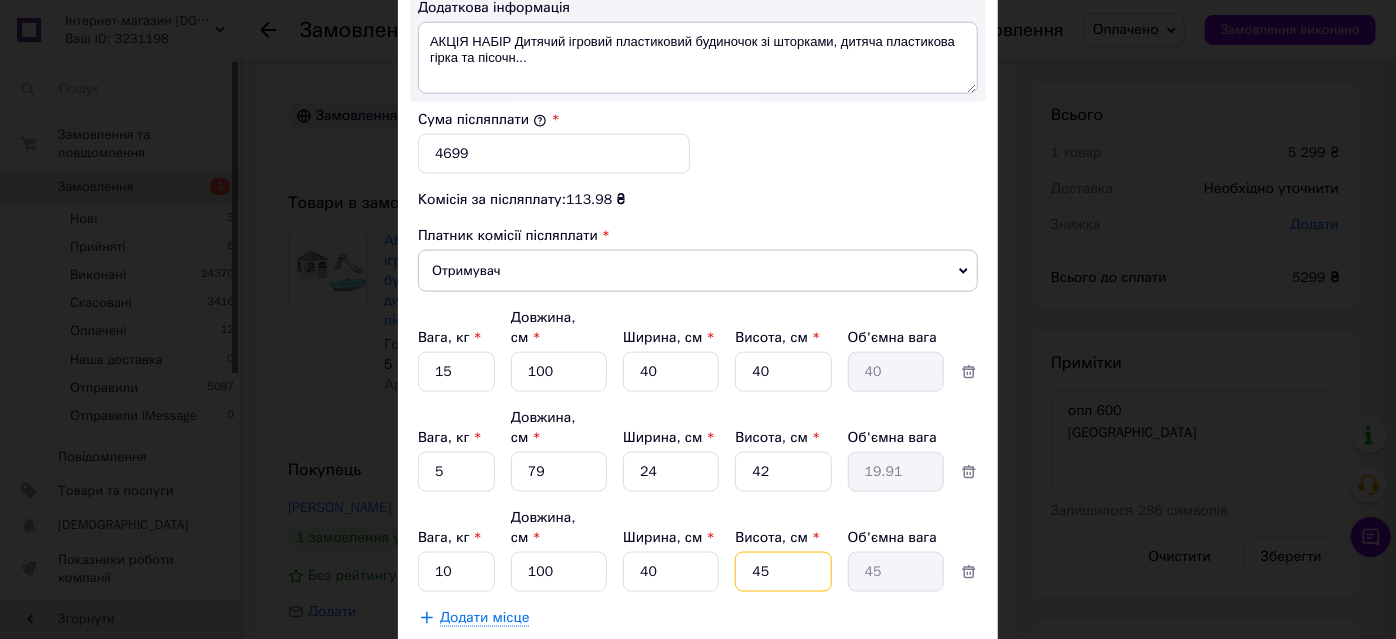 type on "45" 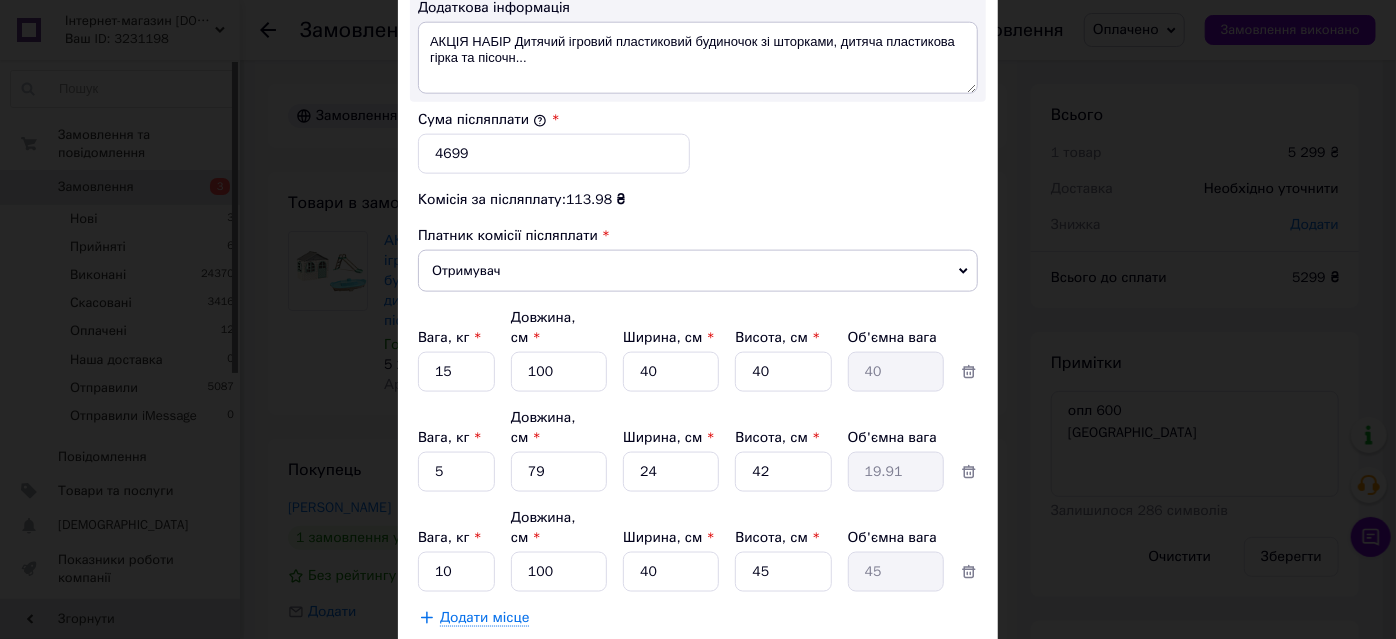 click on "Зберегти" at bounding box center [929, 668] 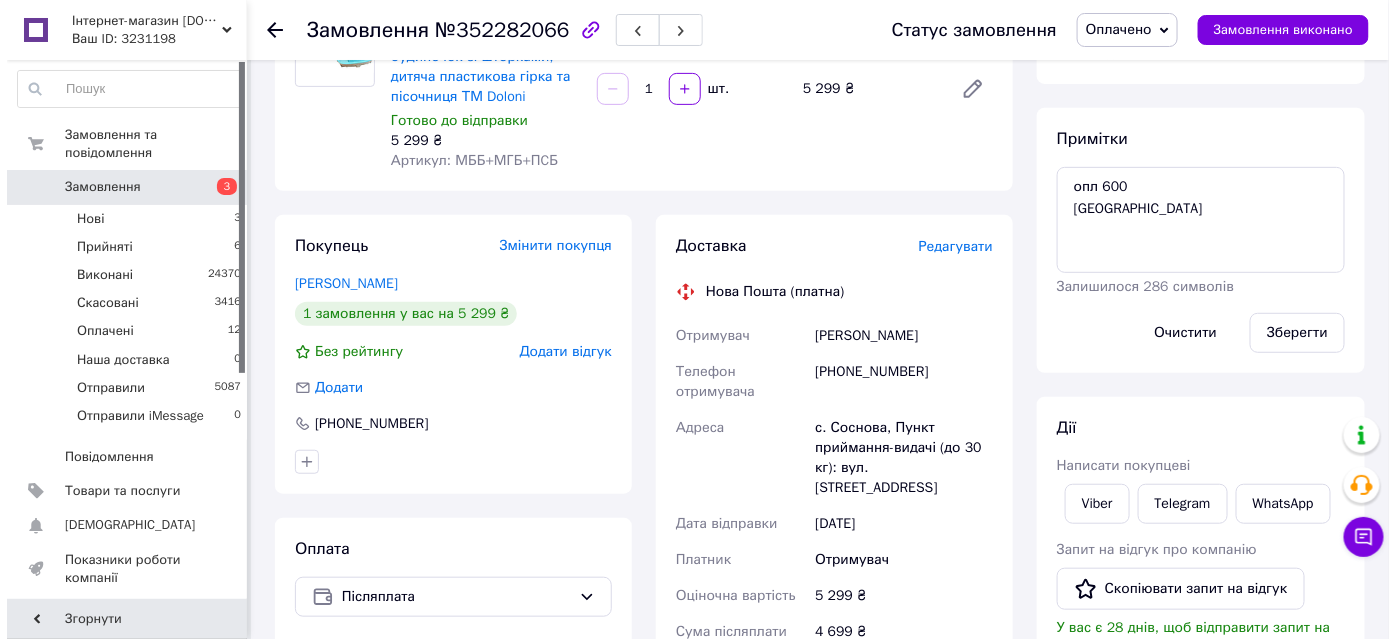 scroll, scrollTop: 181, scrollLeft: 0, axis: vertical 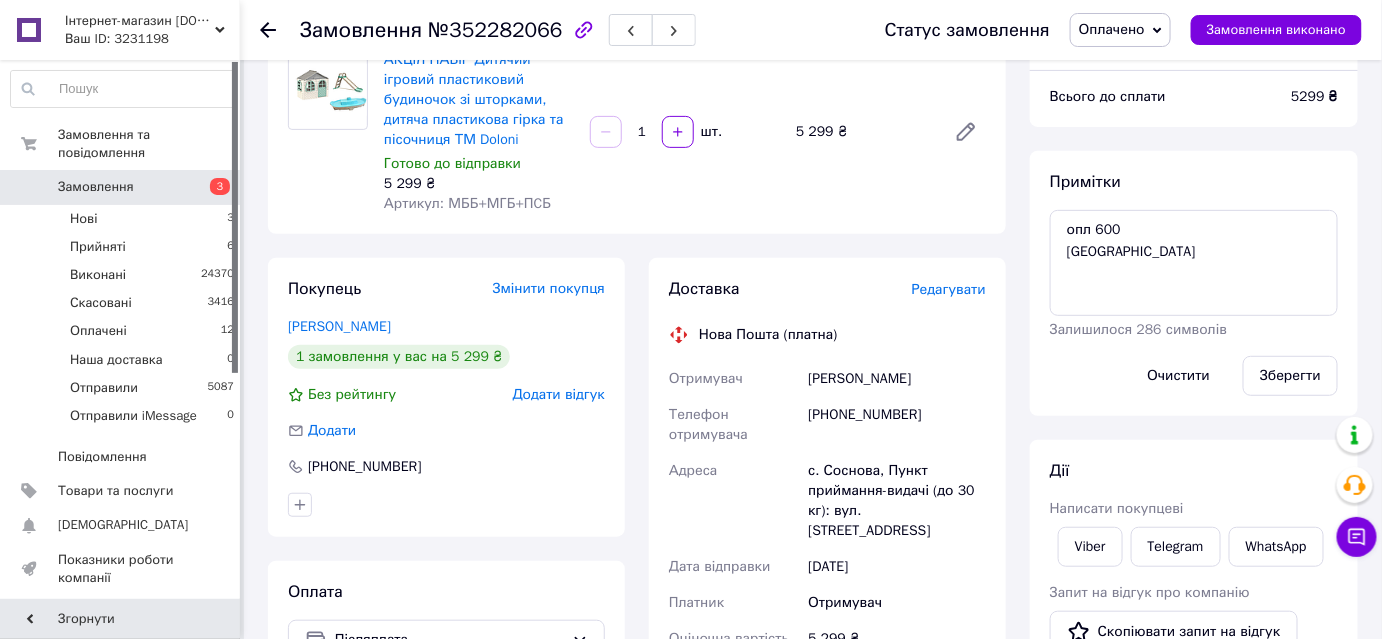 click on "Редагувати" at bounding box center [949, 289] 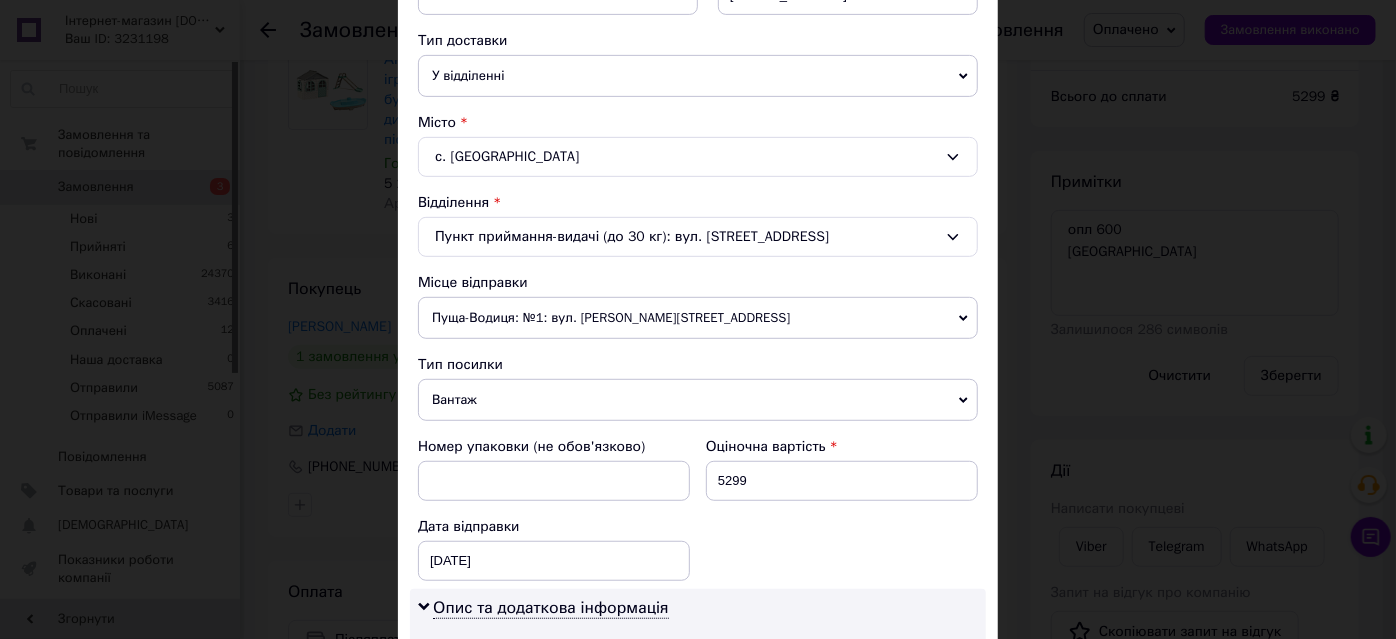 scroll, scrollTop: 442, scrollLeft: 0, axis: vertical 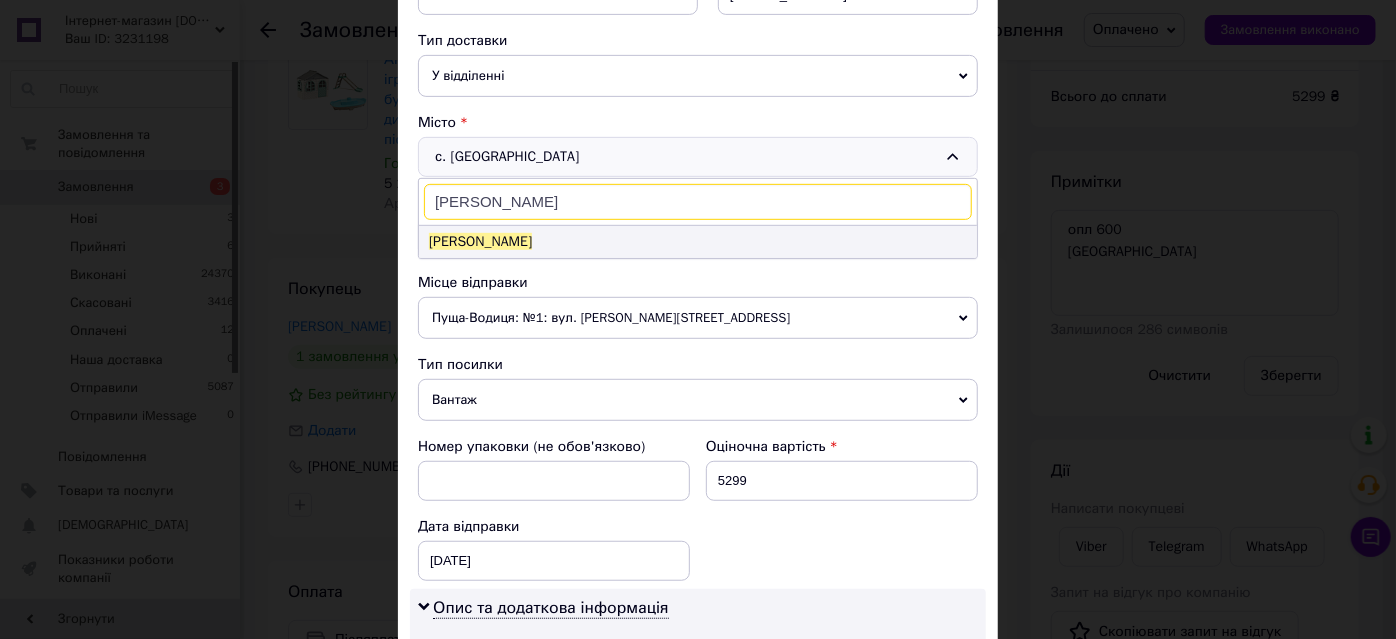 type on "яготин" 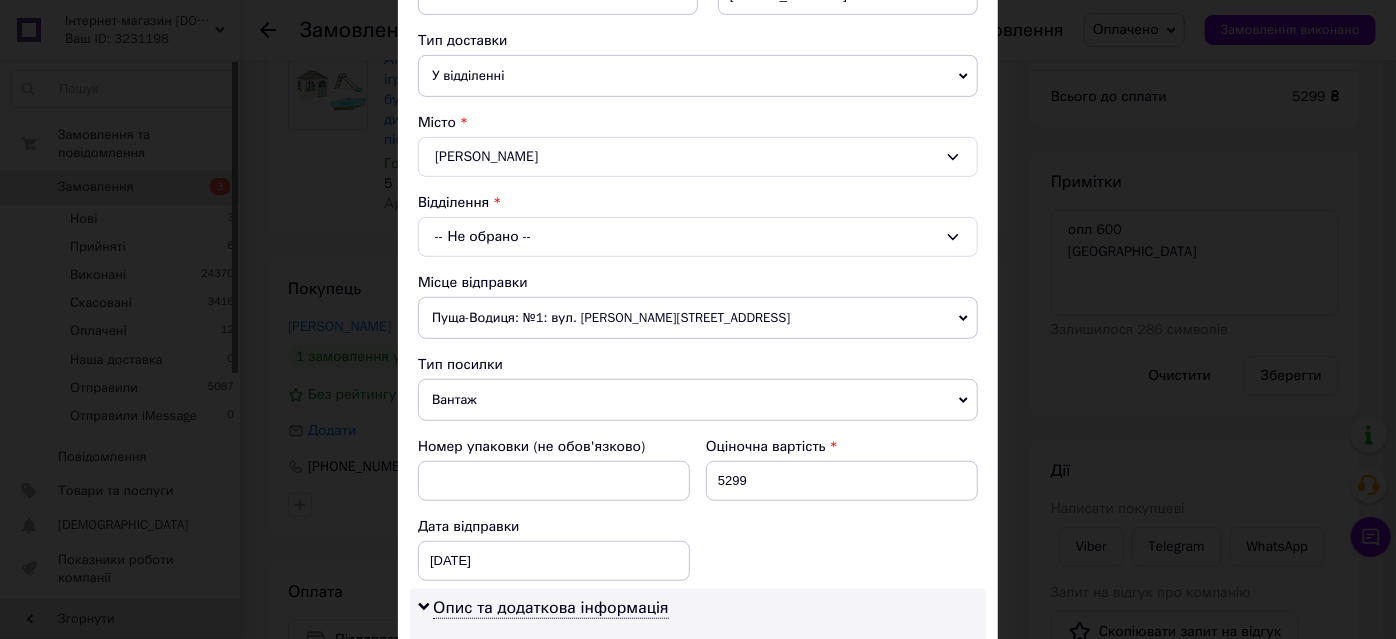 click on "-- Не обрано --" at bounding box center (698, 237) 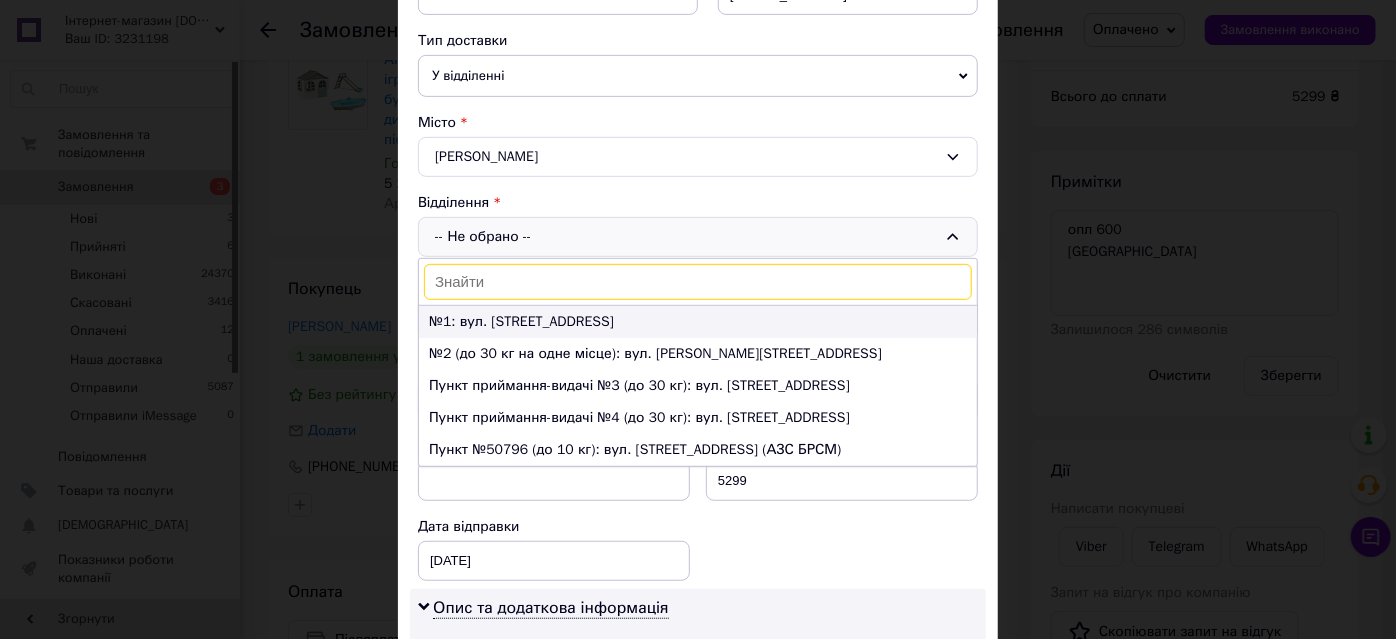 click on "№1: вул. Переяславська, 14" at bounding box center [698, 322] 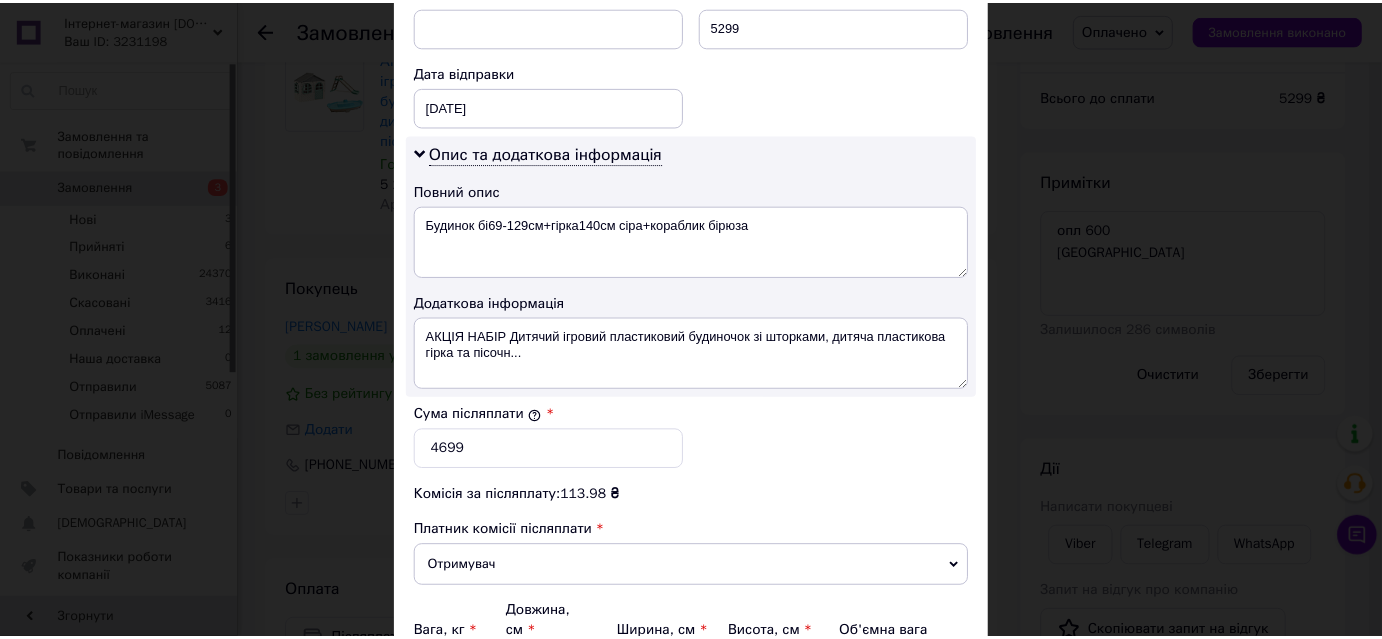 scroll, scrollTop: 1260, scrollLeft: 0, axis: vertical 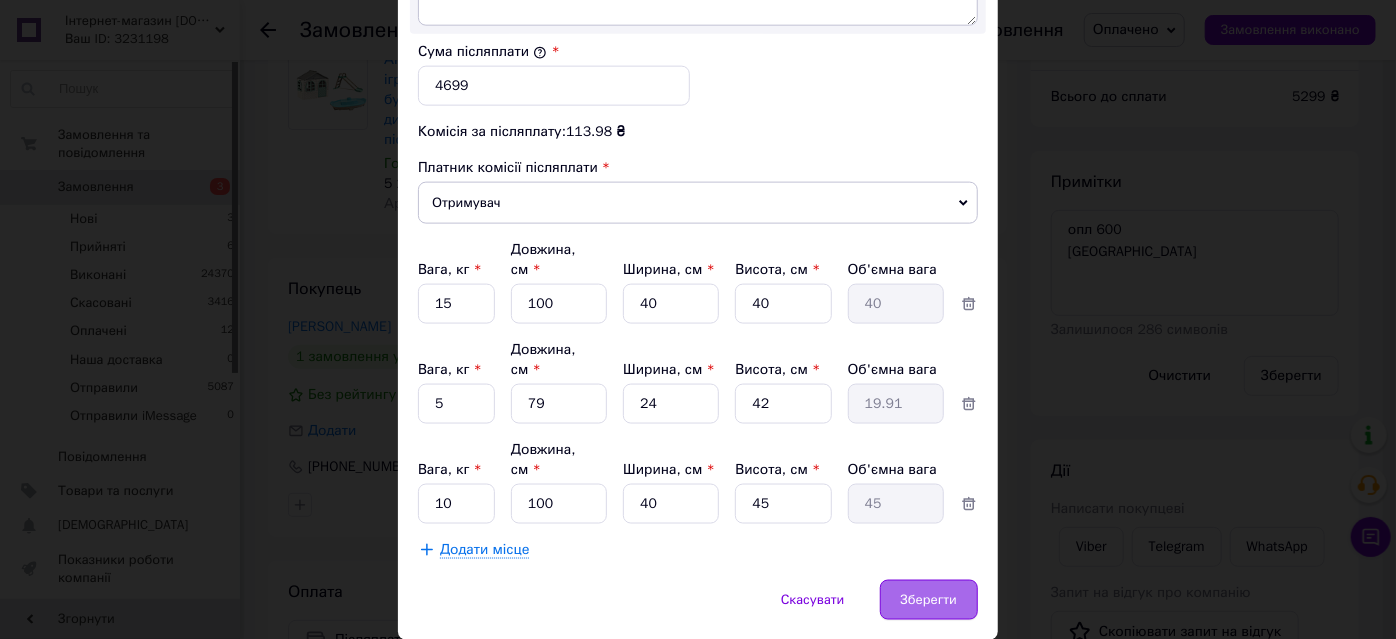 click on "Зберегти" at bounding box center [929, 600] 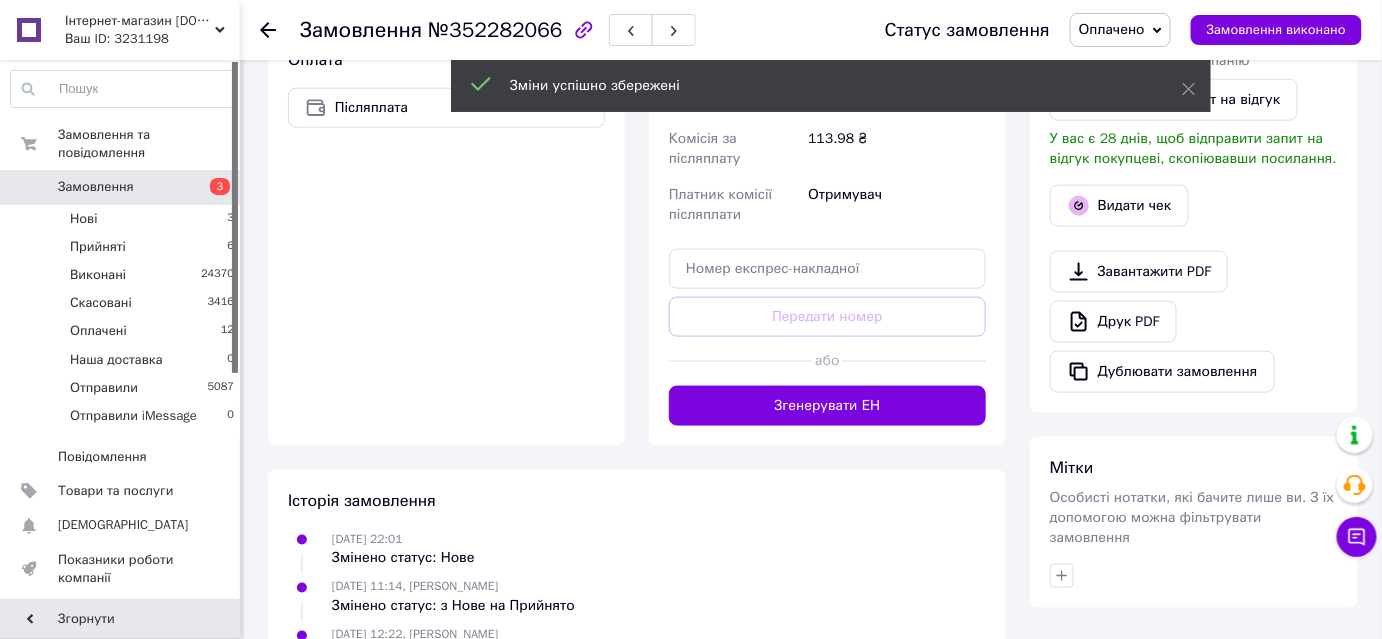 scroll, scrollTop: 727, scrollLeft: 0, axis: vertical 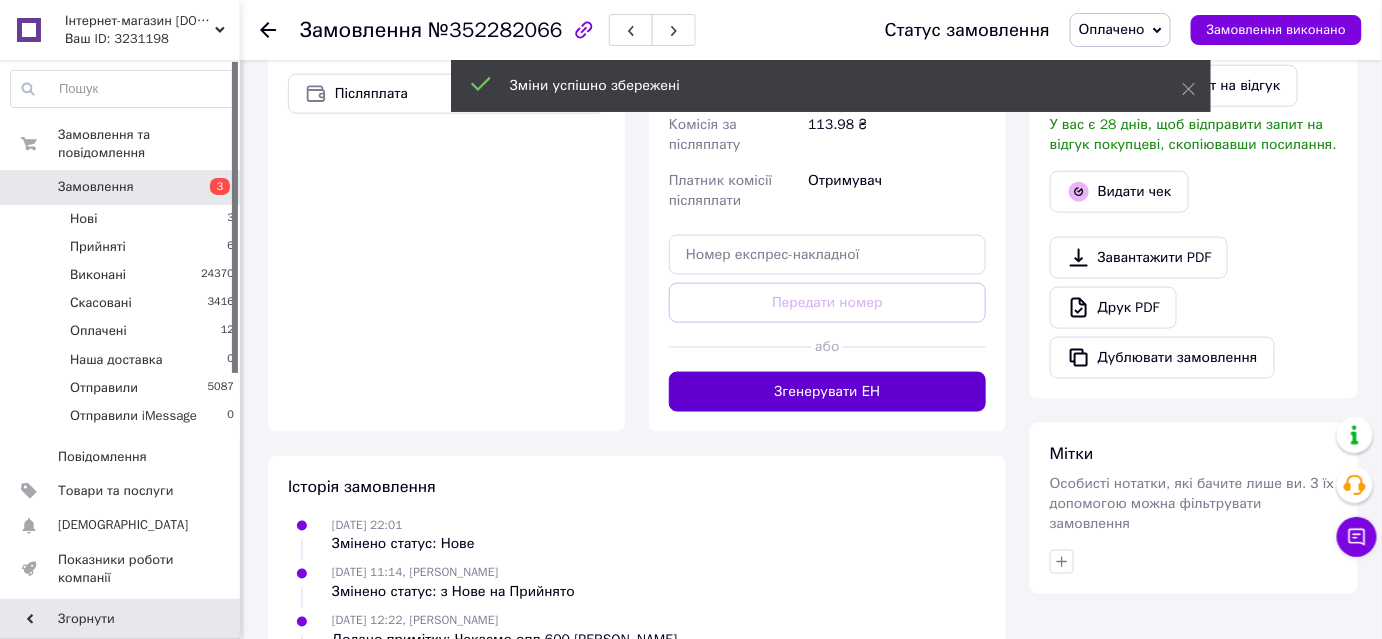click on "Згенерувати ЕН" at bounding box center [827, 392] 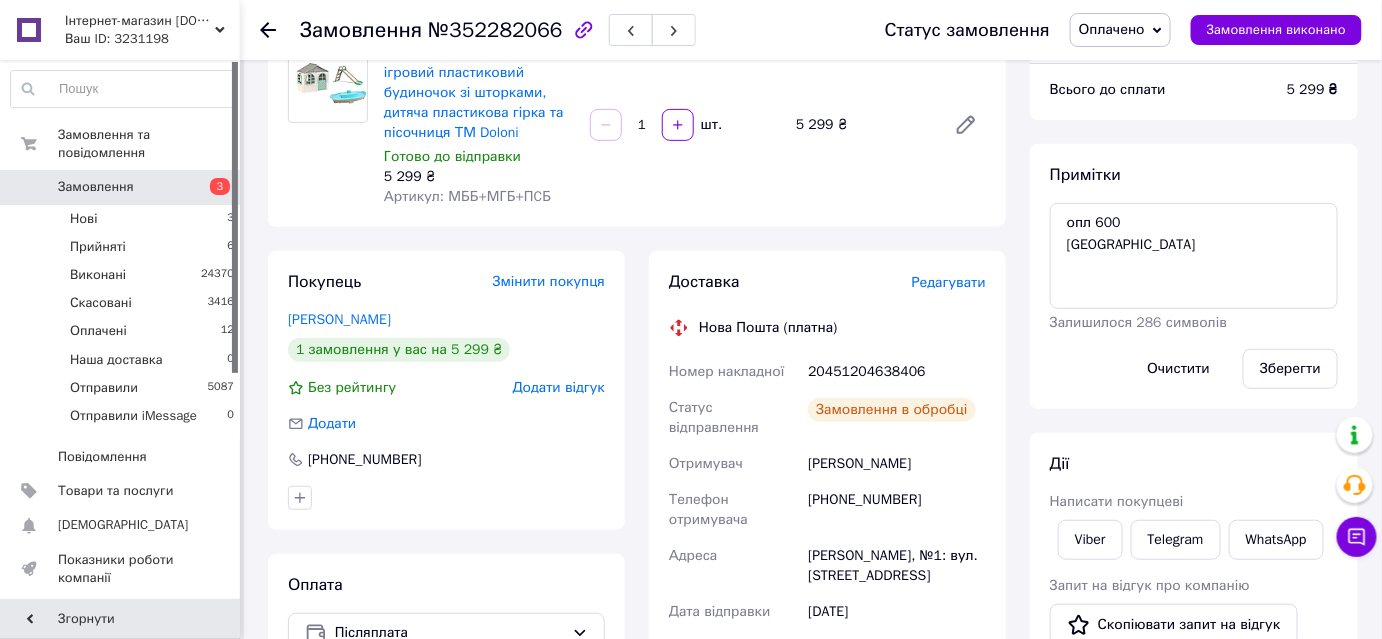 scroll, scrollTop: 181, scrollLeft: 0, axis: vertical 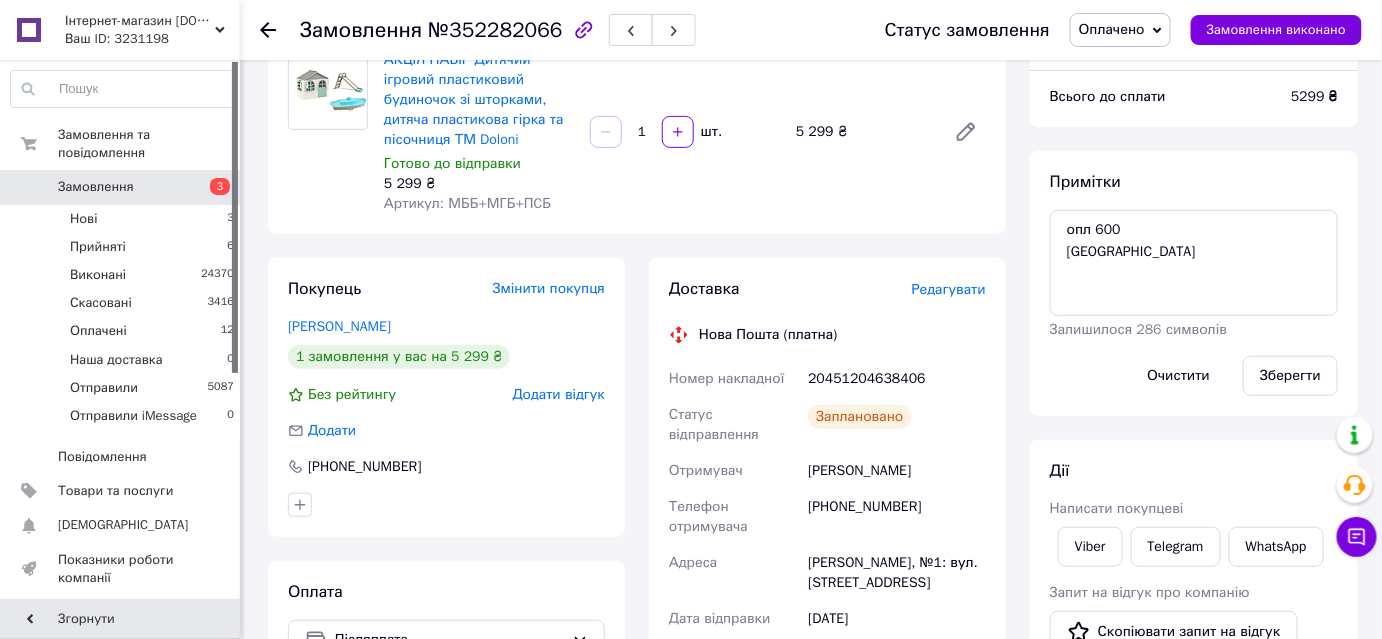 click on "20451204638406" at bounding box center (897, 379) 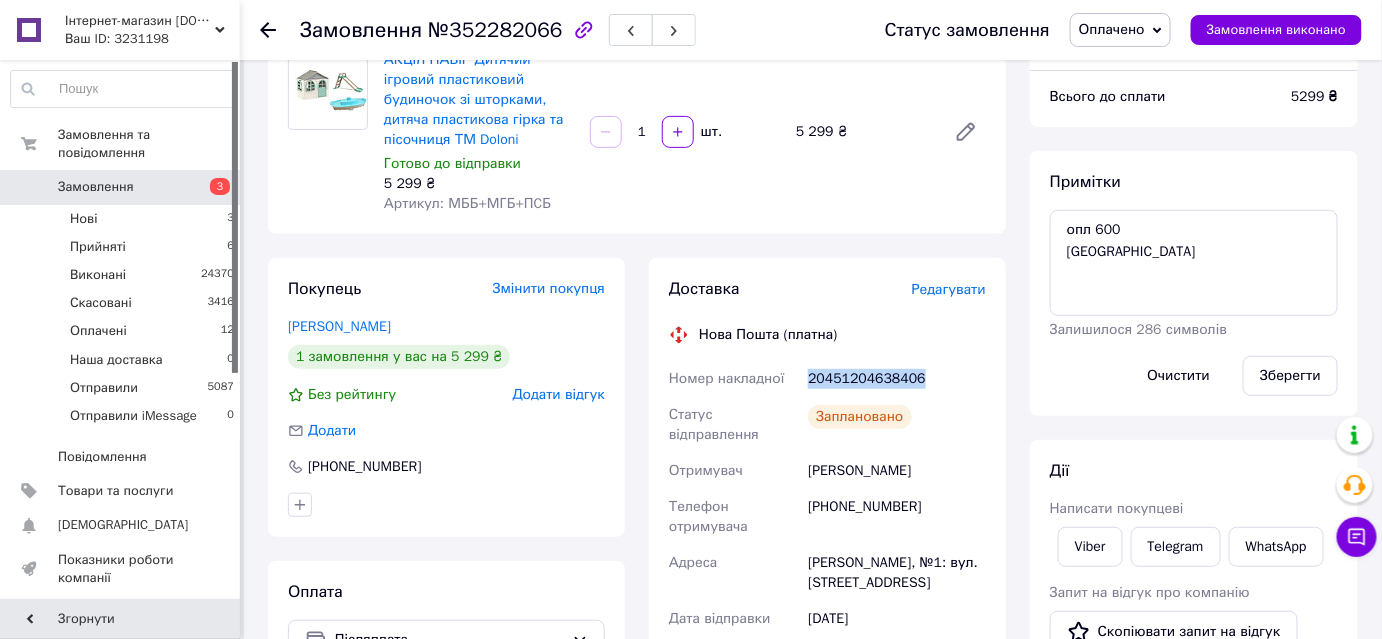 click on "20451204638406" at bounding box center [897, 379] 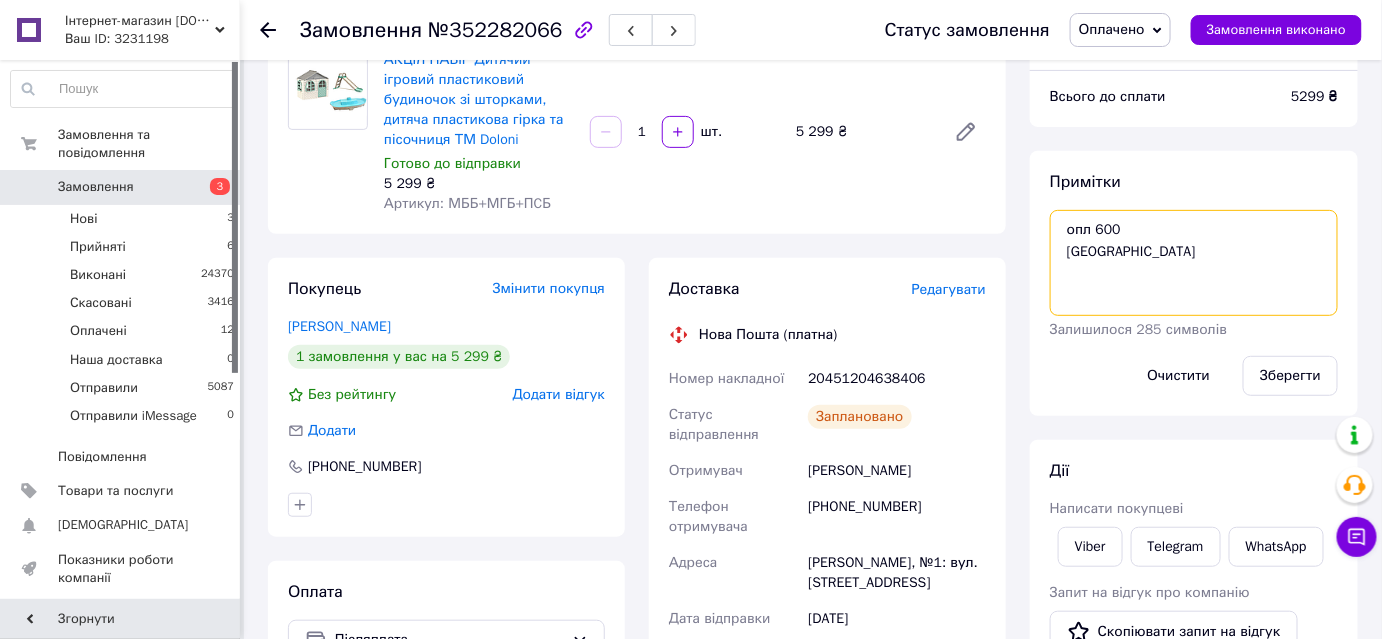 paste on "20451204638406" 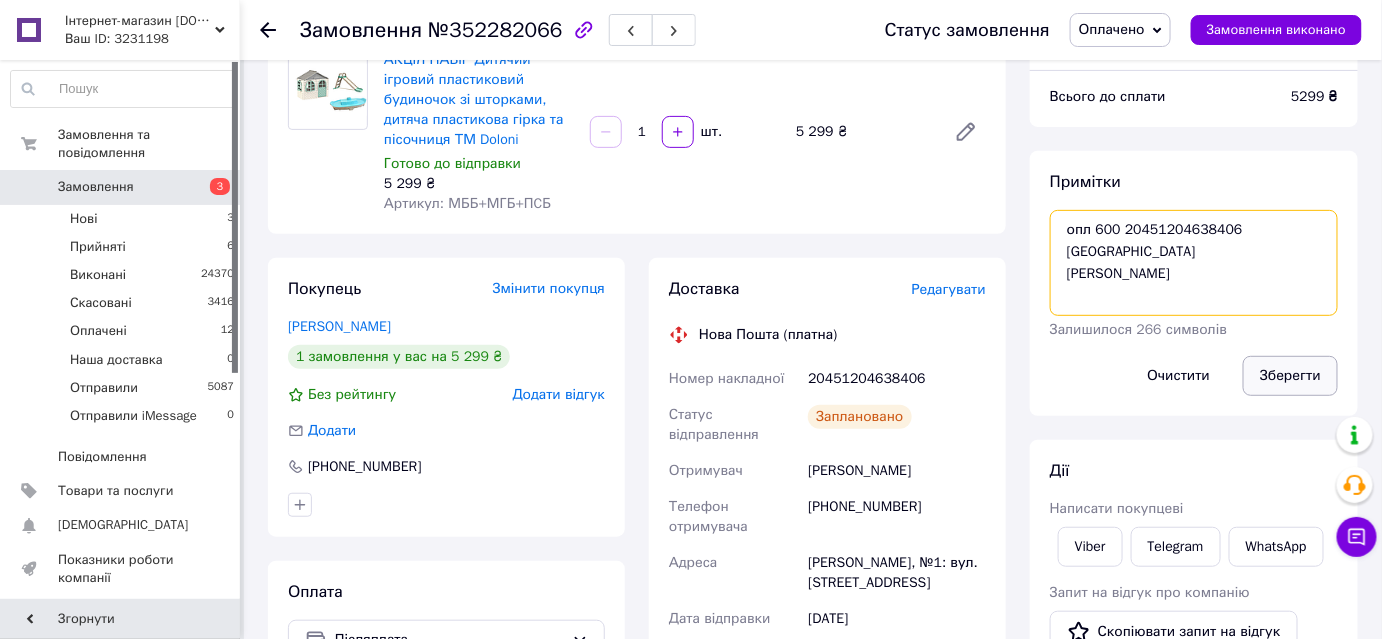 type on "опл 600 20451204638406 киев
Яготин" 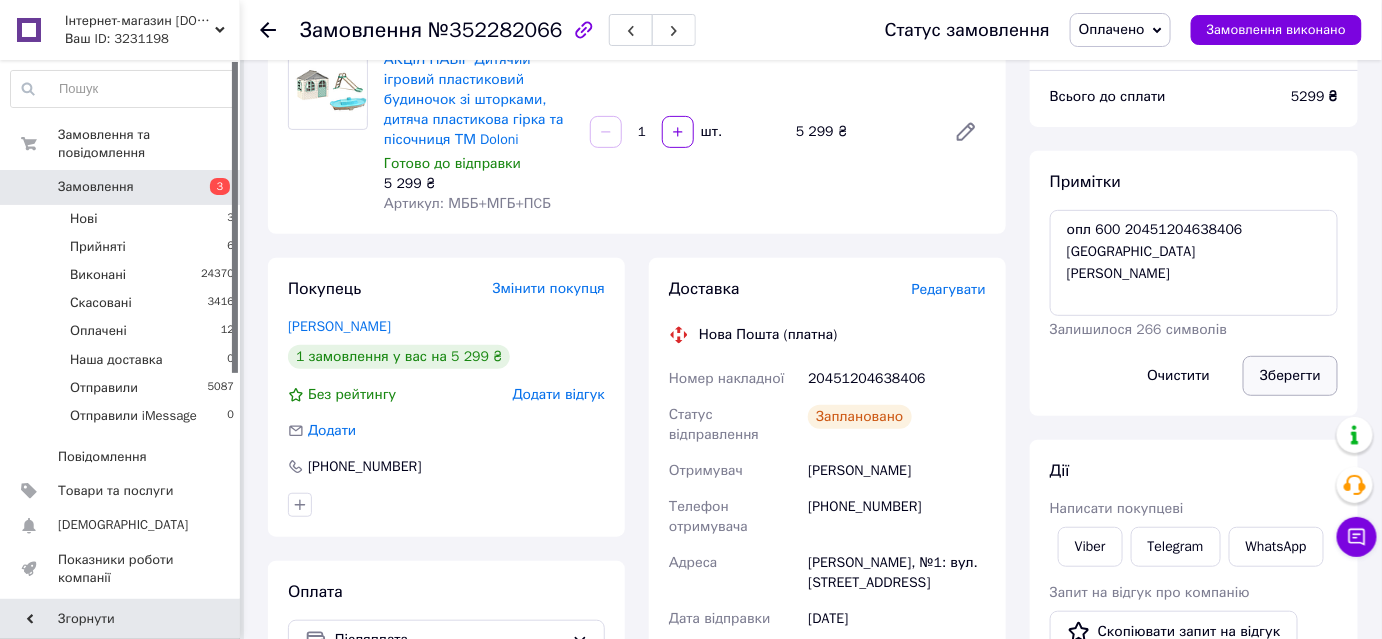 click on "Зберегти" at bounding box center (1290, 376) 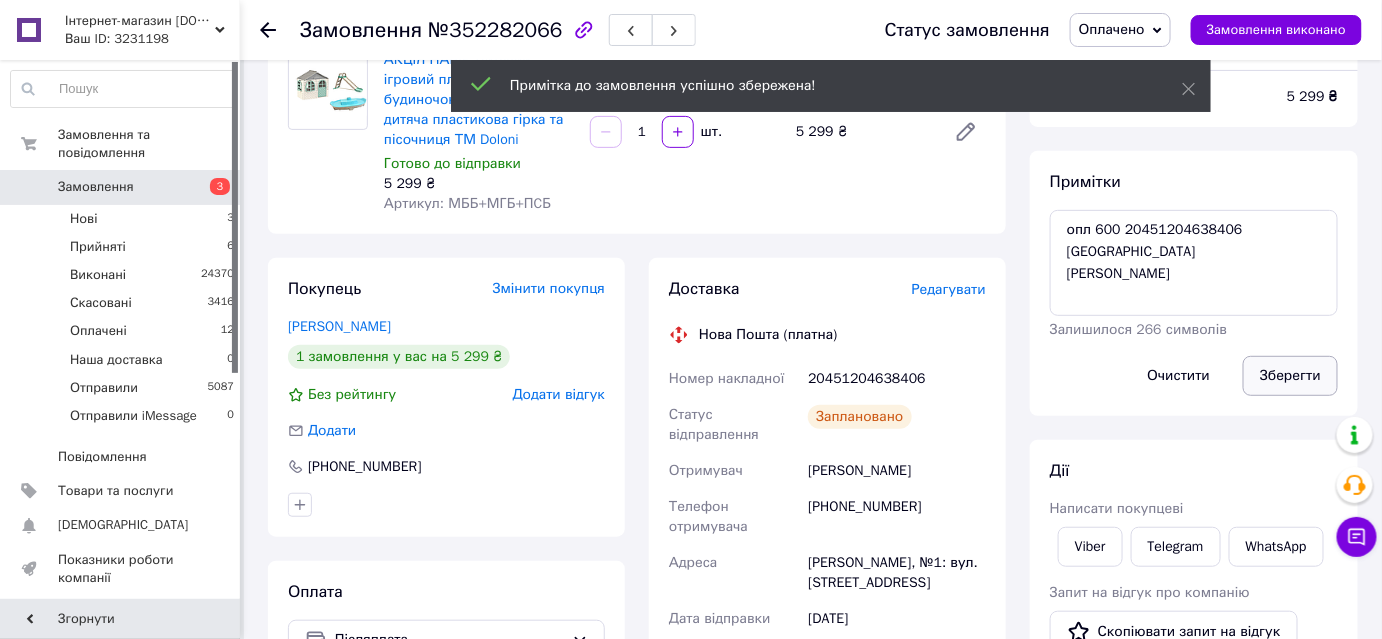 scroll, scrollTop: 32, scrollLeft: 0, axis: vertical 